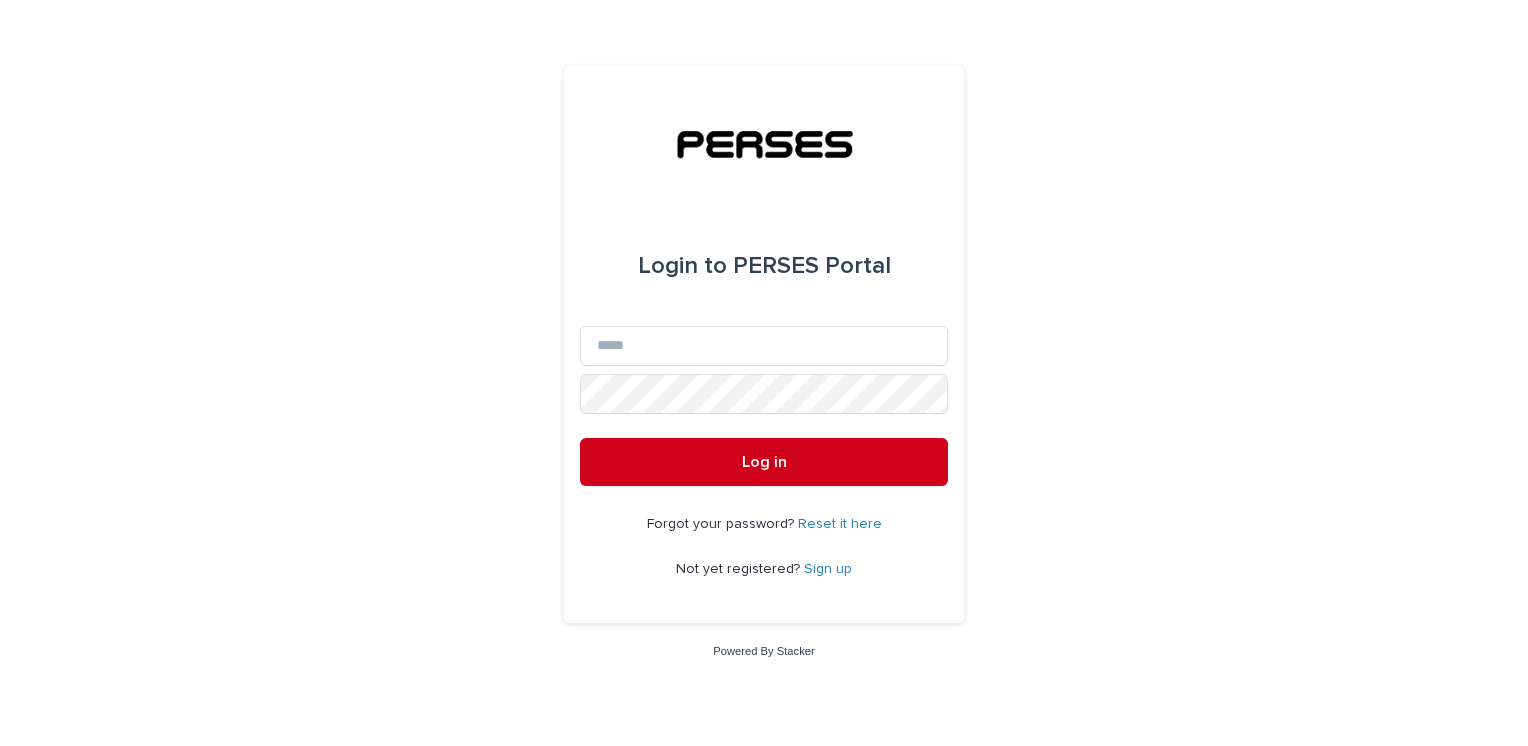 scroll, scrollTop: 0, scrollLeft: 0, axis: both 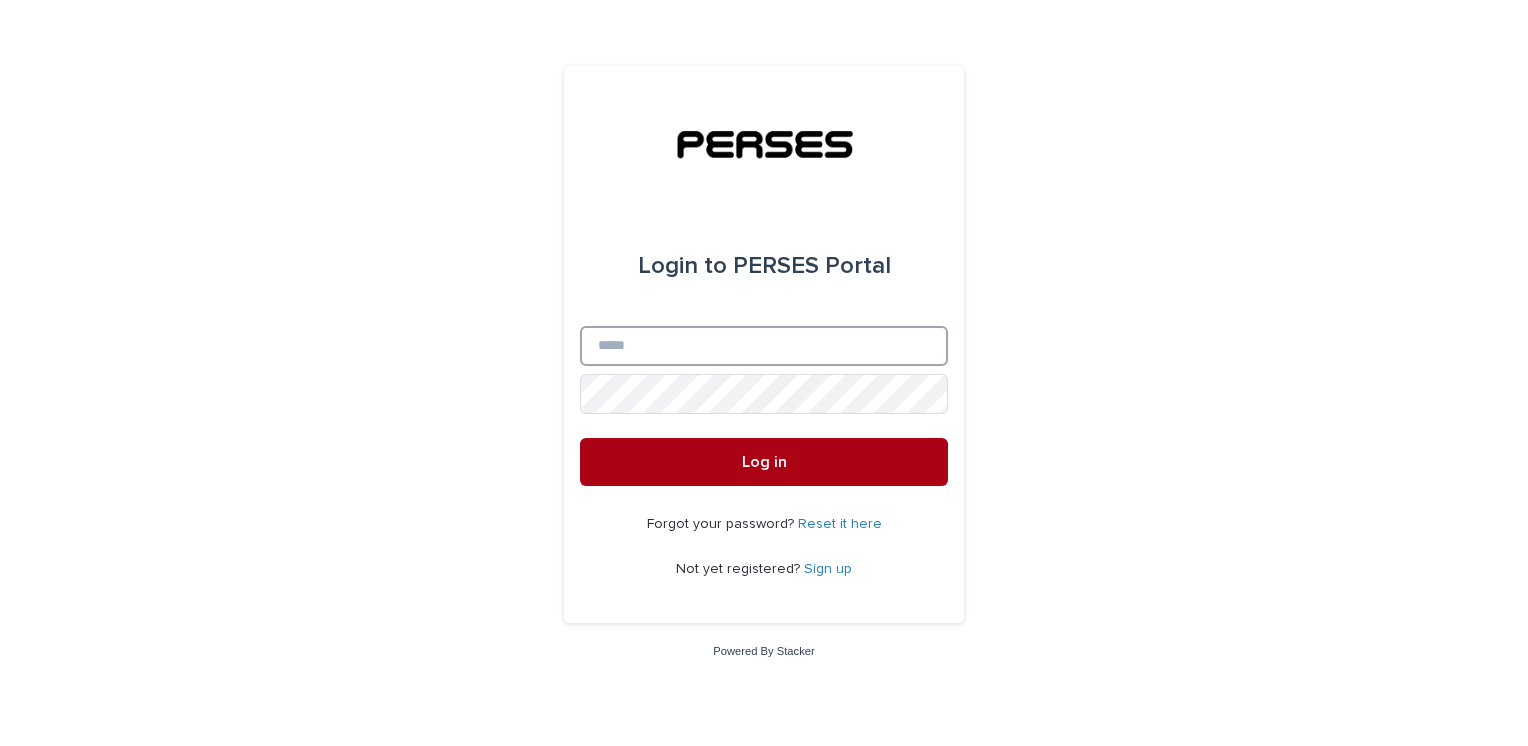 type on "**********" 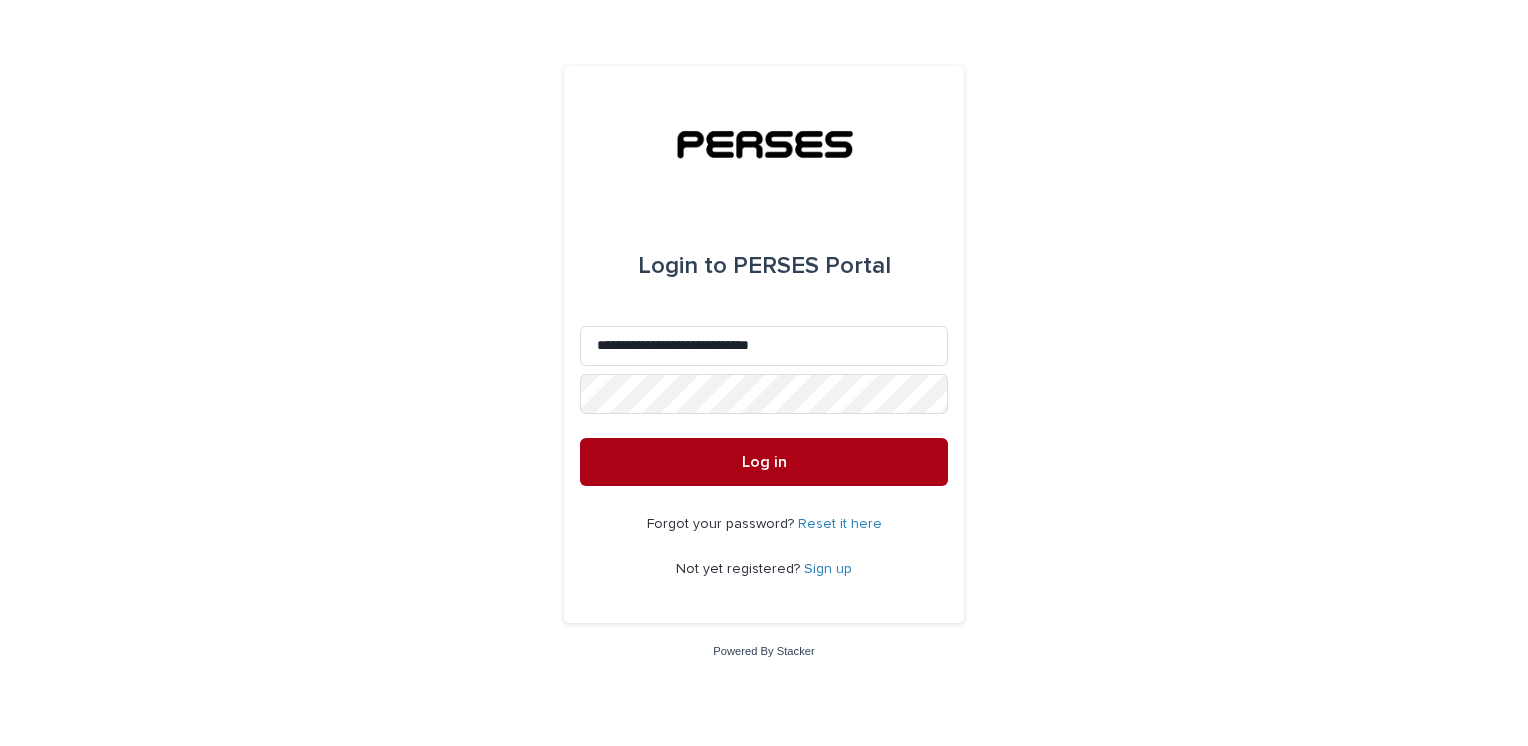 click on "Log in" at bounding box center [764, 462] 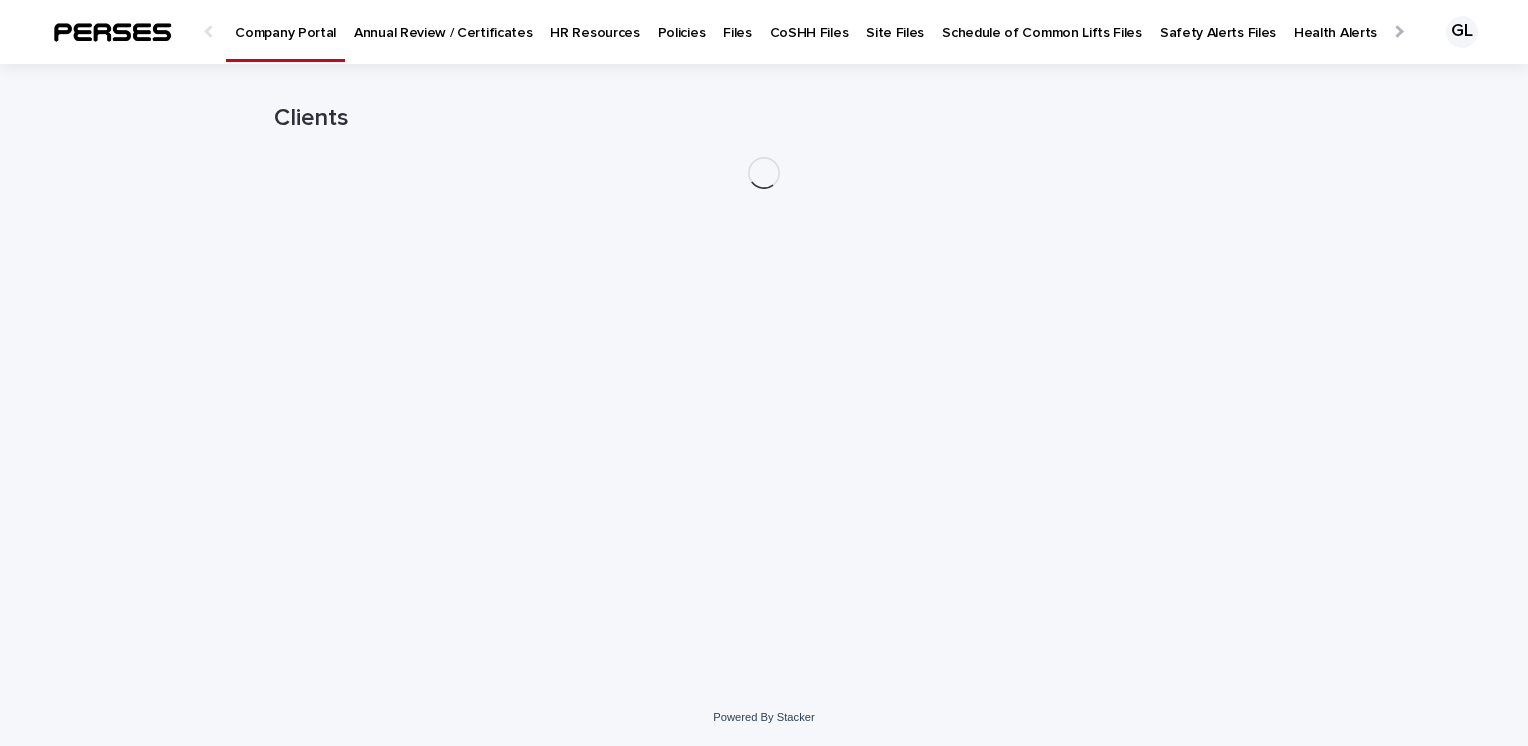 scroll, scrollTop: 0, scrollLeft: 0, axis: both 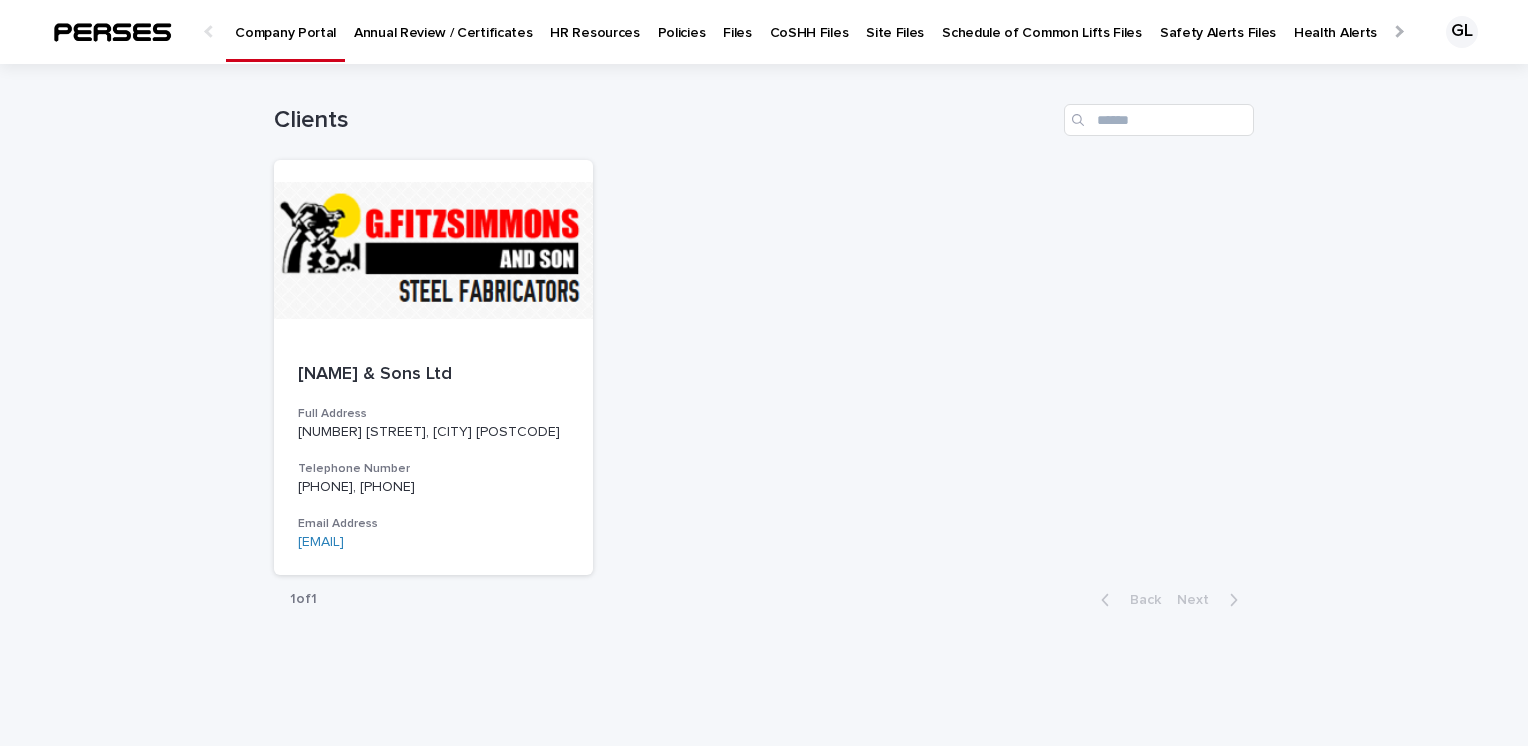 click on "Policies" at bounding box center [682, 21] 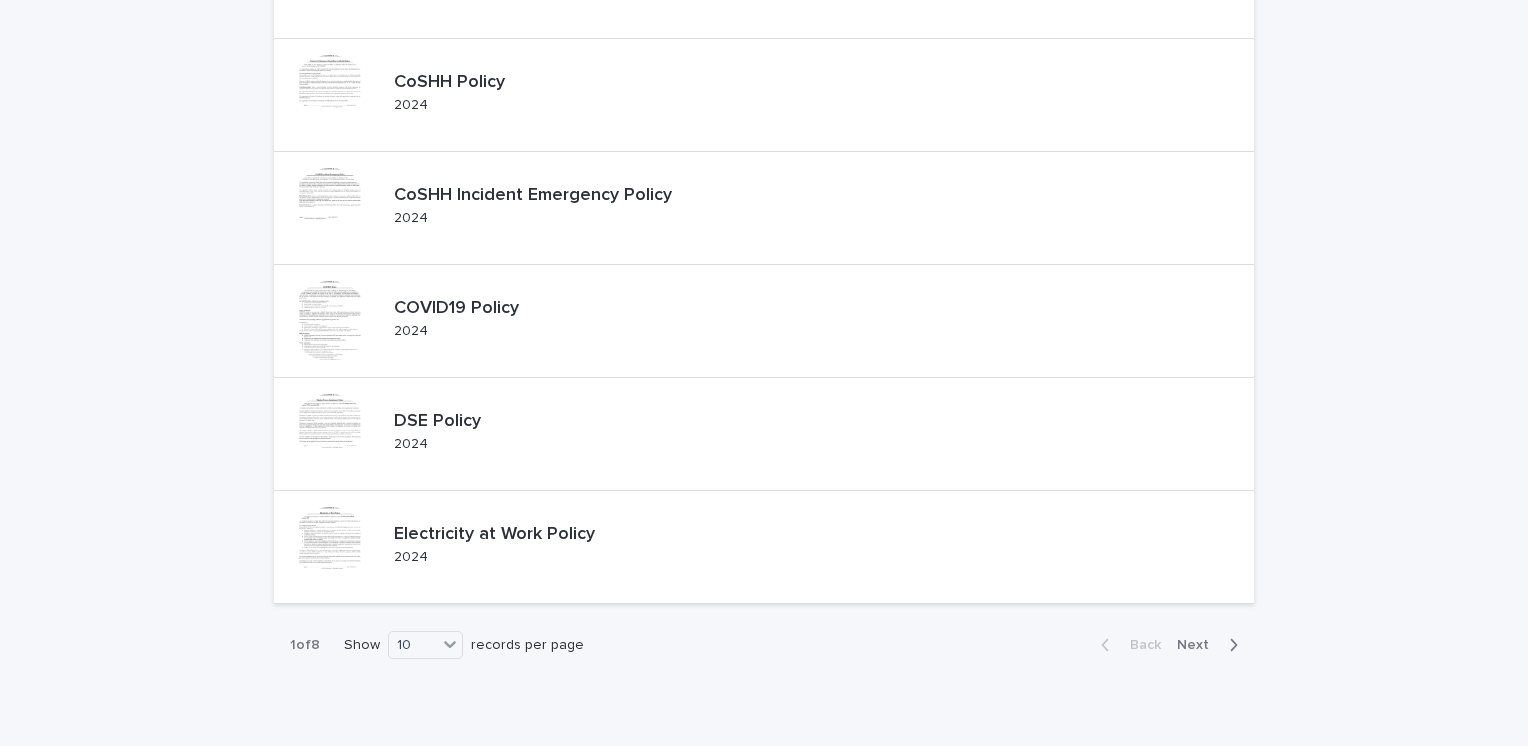 scroll, scrollTop: 788, scrollLeft: 0, axis: vertical 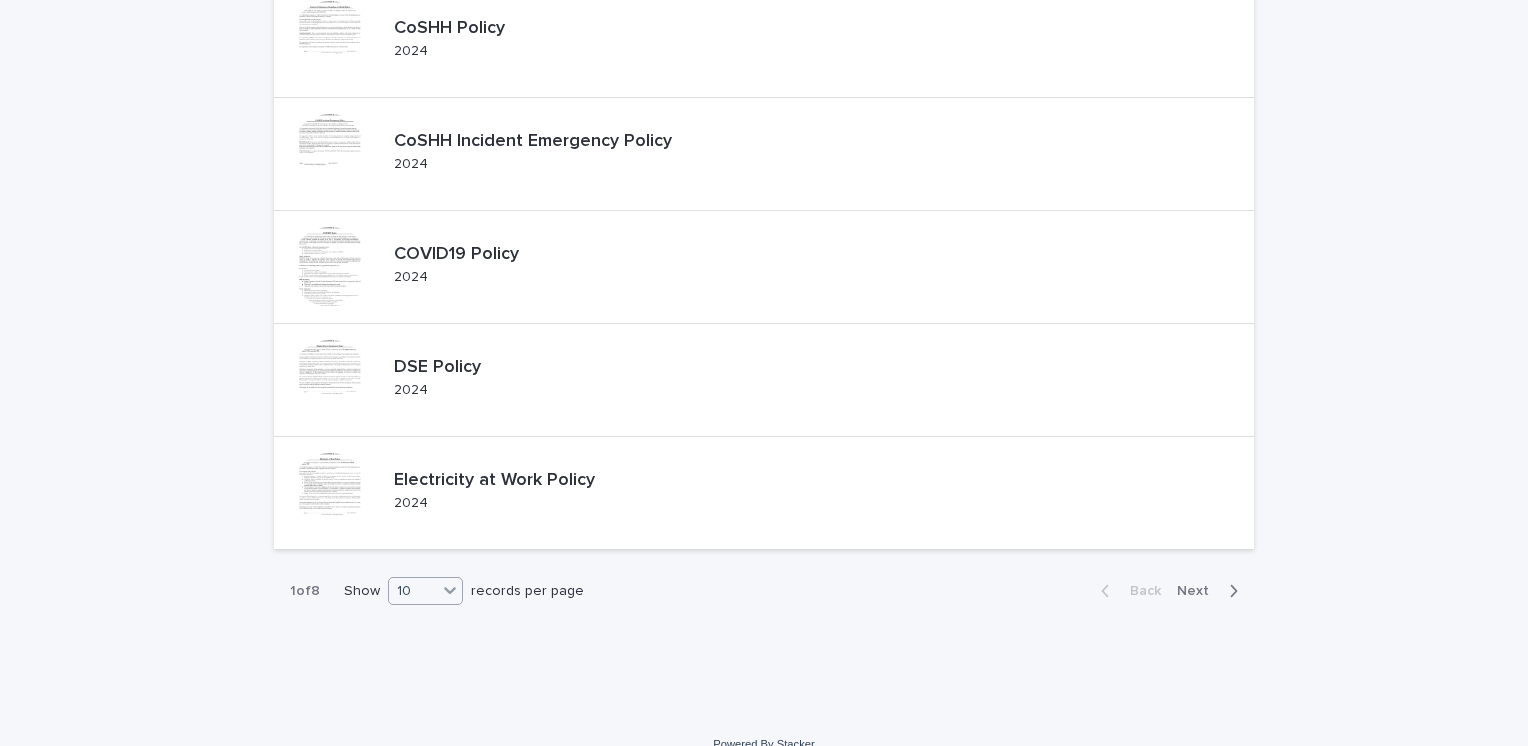 click 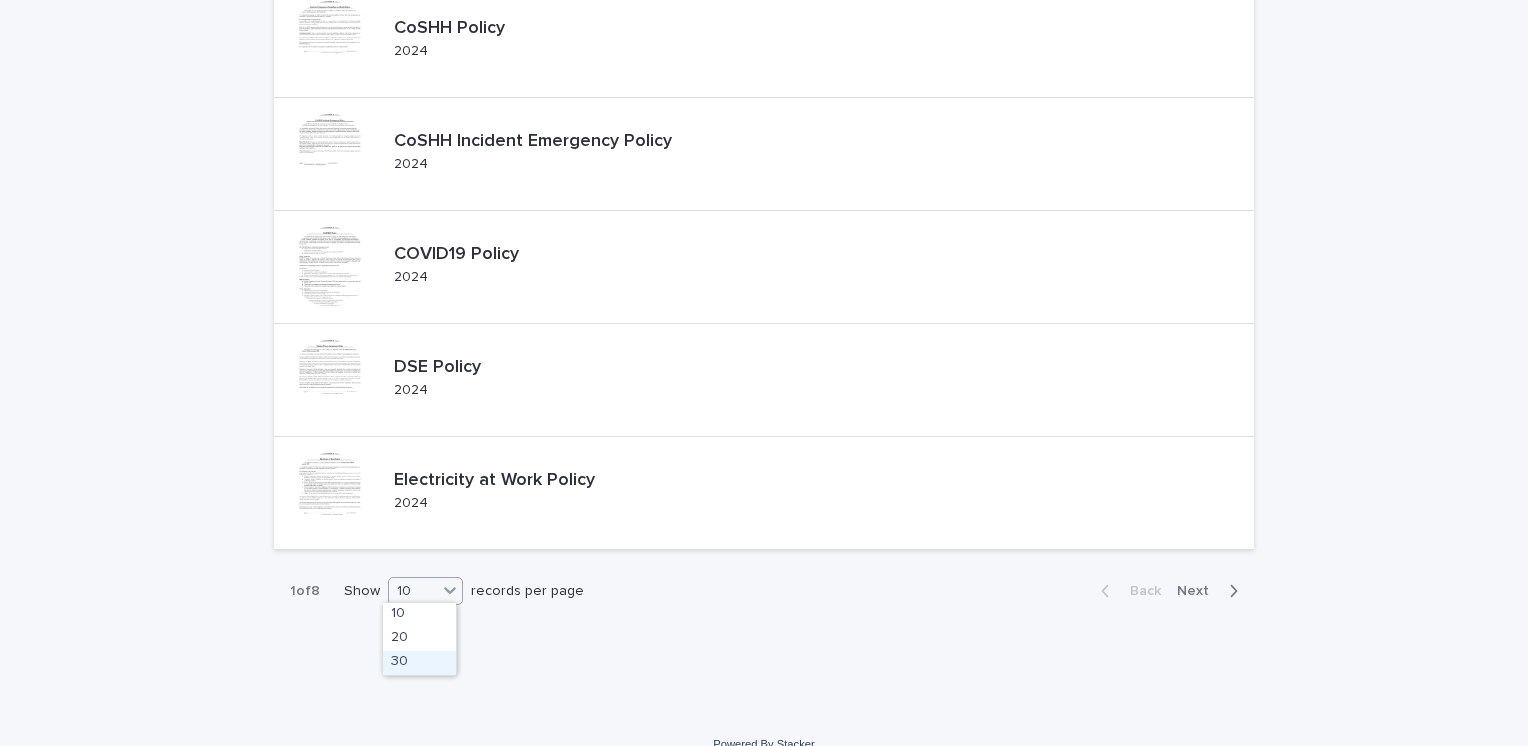 click on "30" at bounding box center (419, 663) 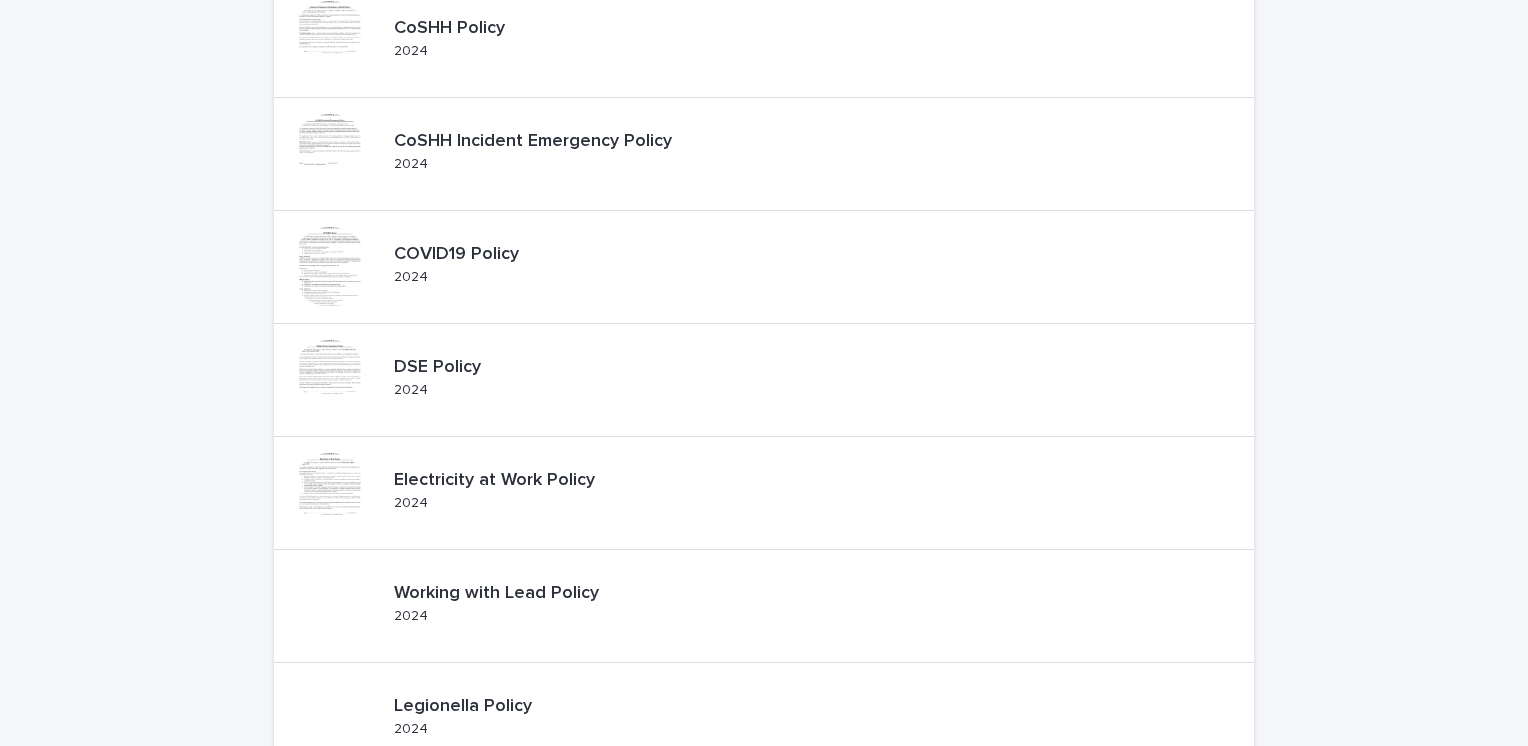scroll, scrollTop: 1916, scrollLeft: 0, axis: vertical 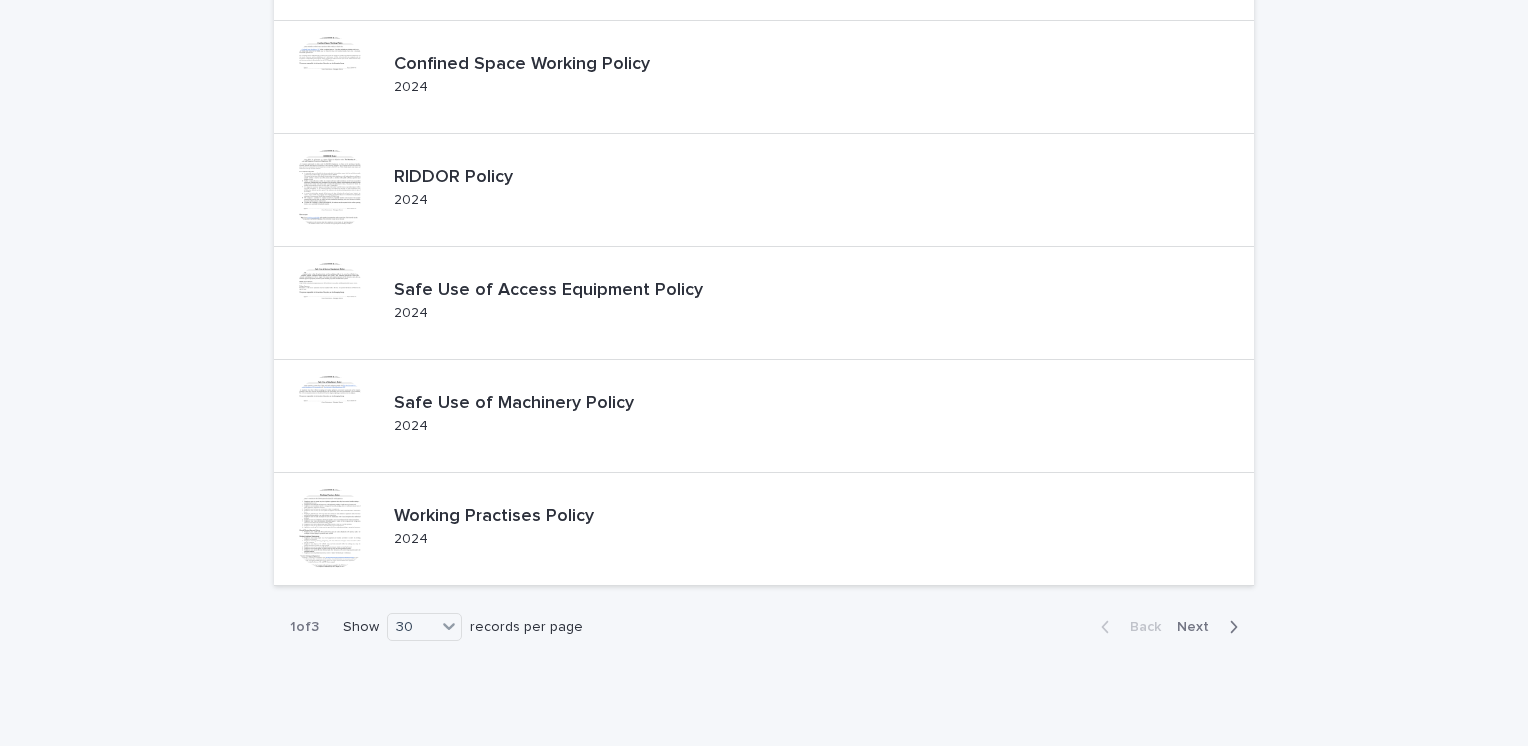 click on "Next" at bounding box center [1199, 627] 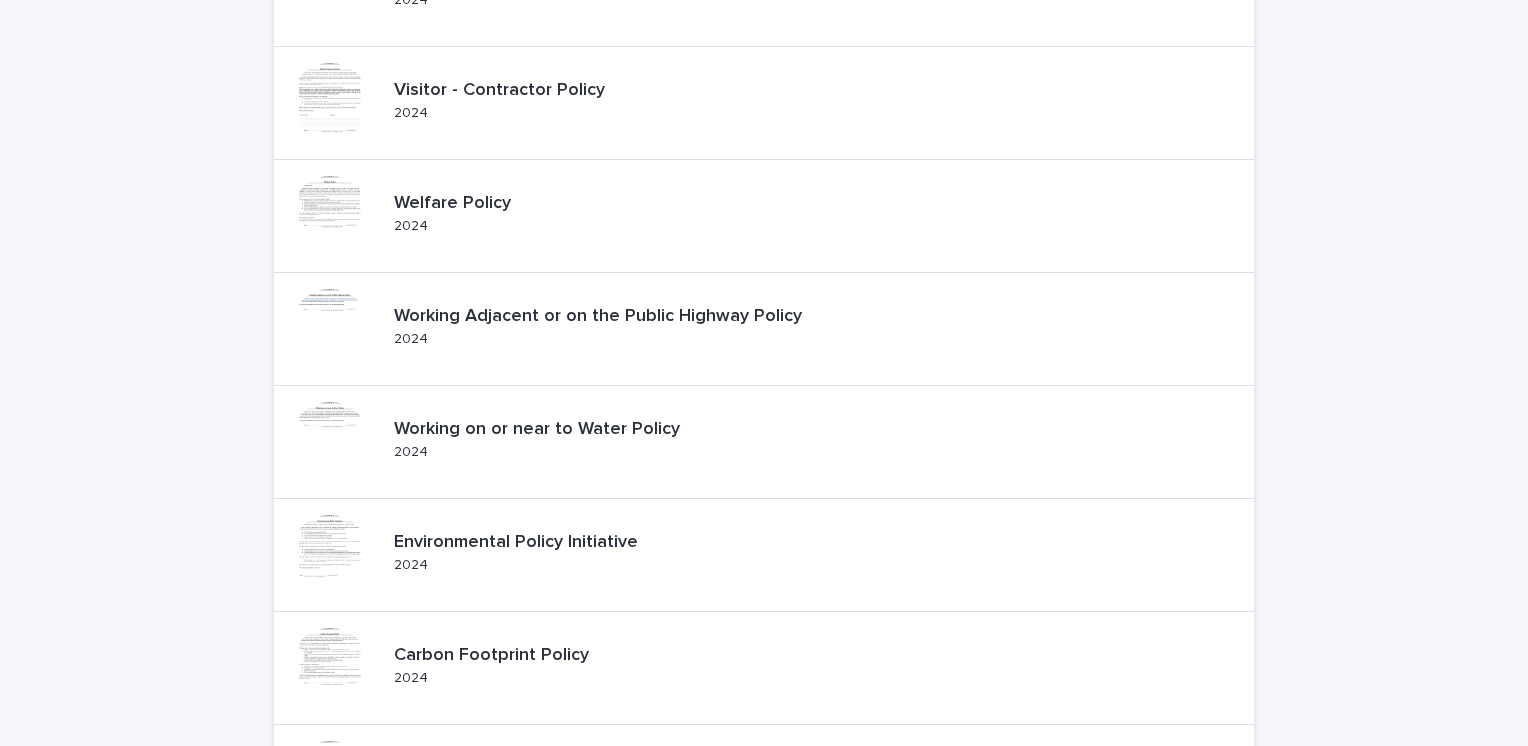 scroll, scrollTop: 495, scrollLeft: 0, axis: vertical 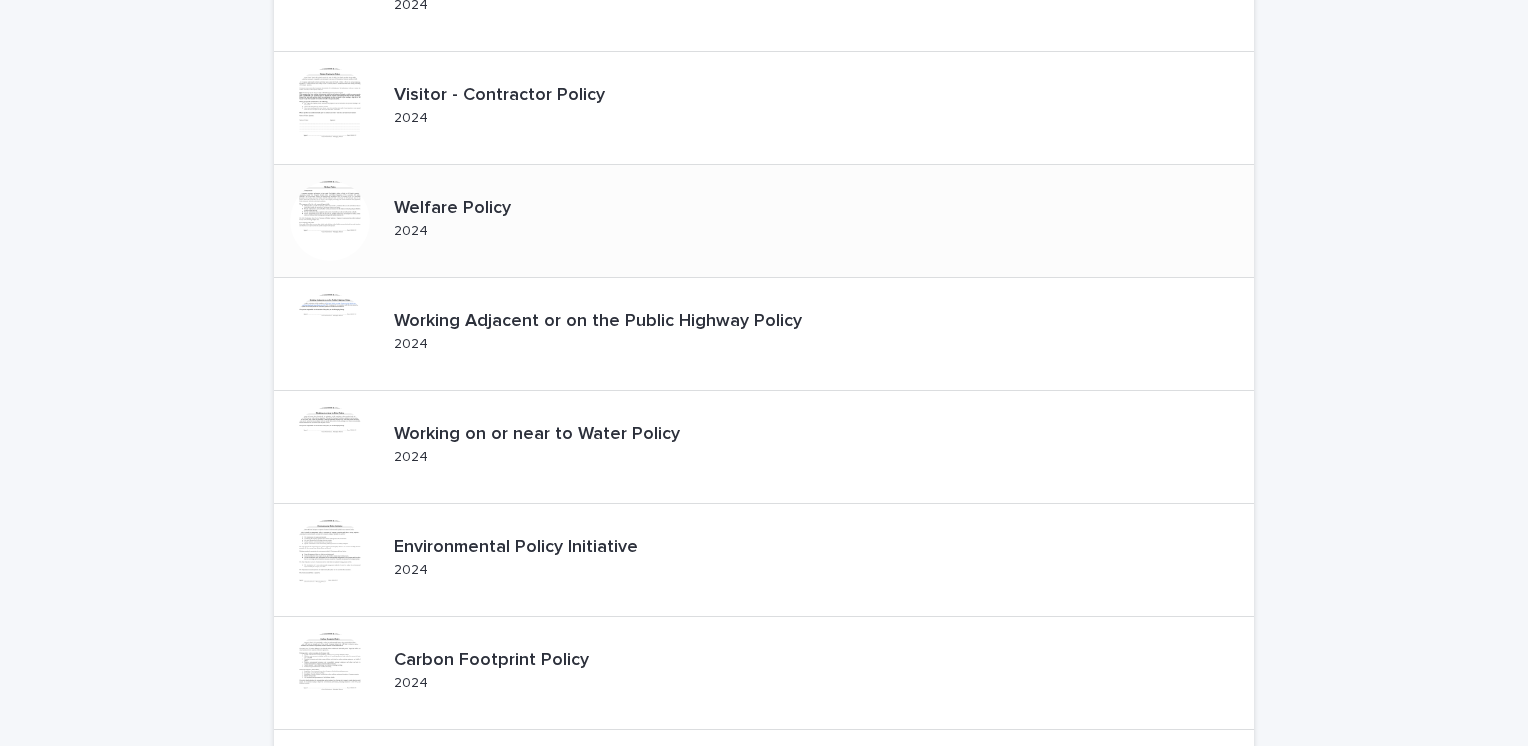 click on "Welfare Policy" at bounding box center (469, 209) 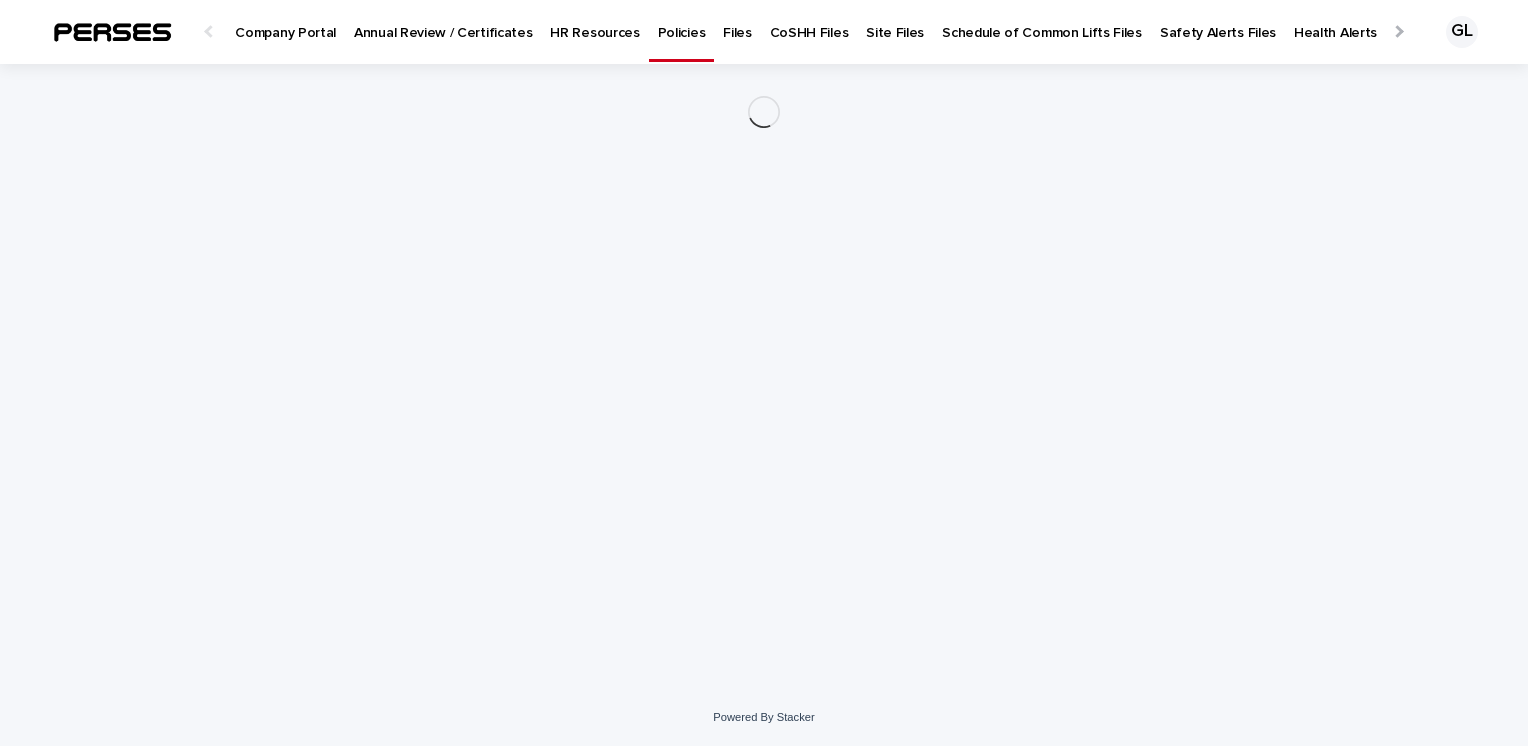 scroll, scrollTop: 0, scrollLeft: 0, axis: both 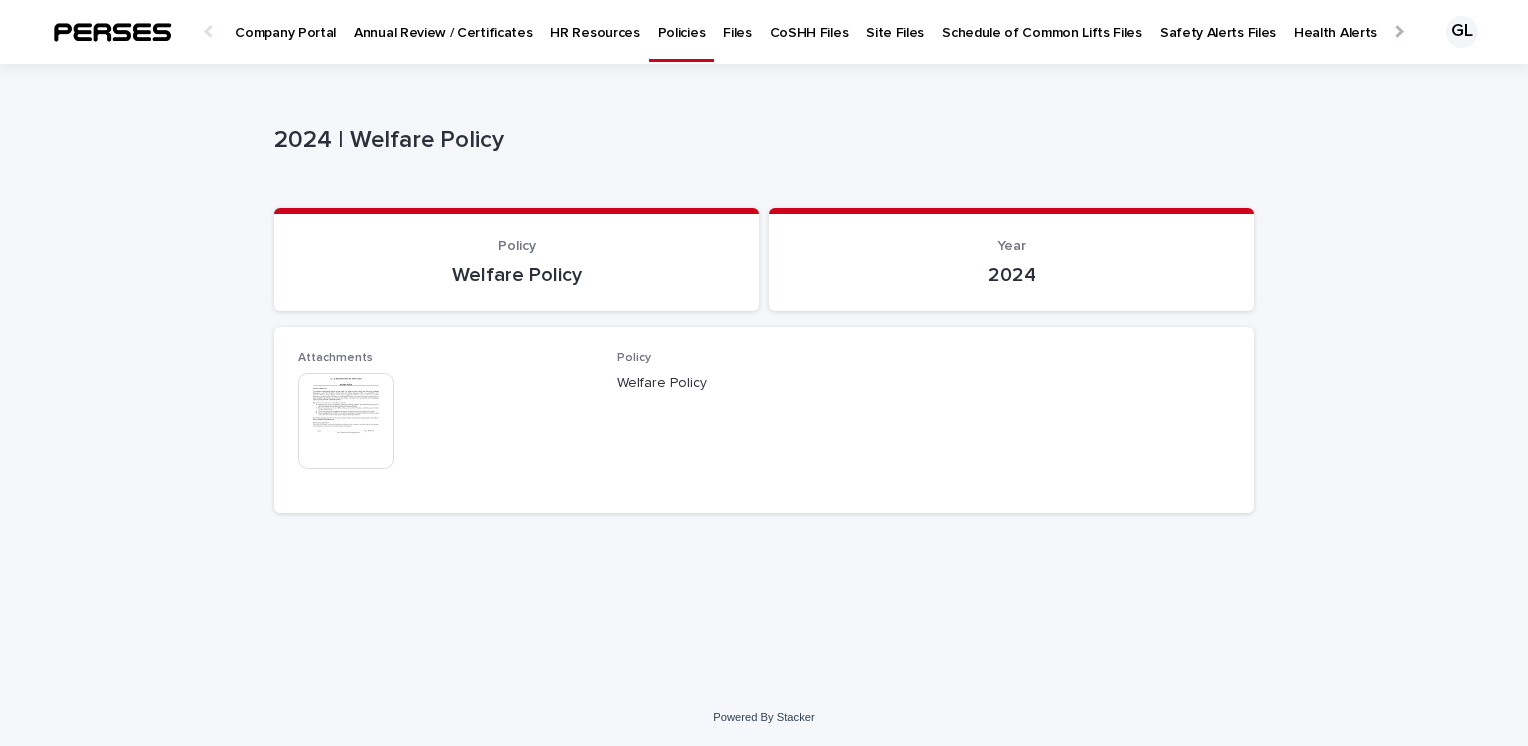 click at bounding box center (346, 421) 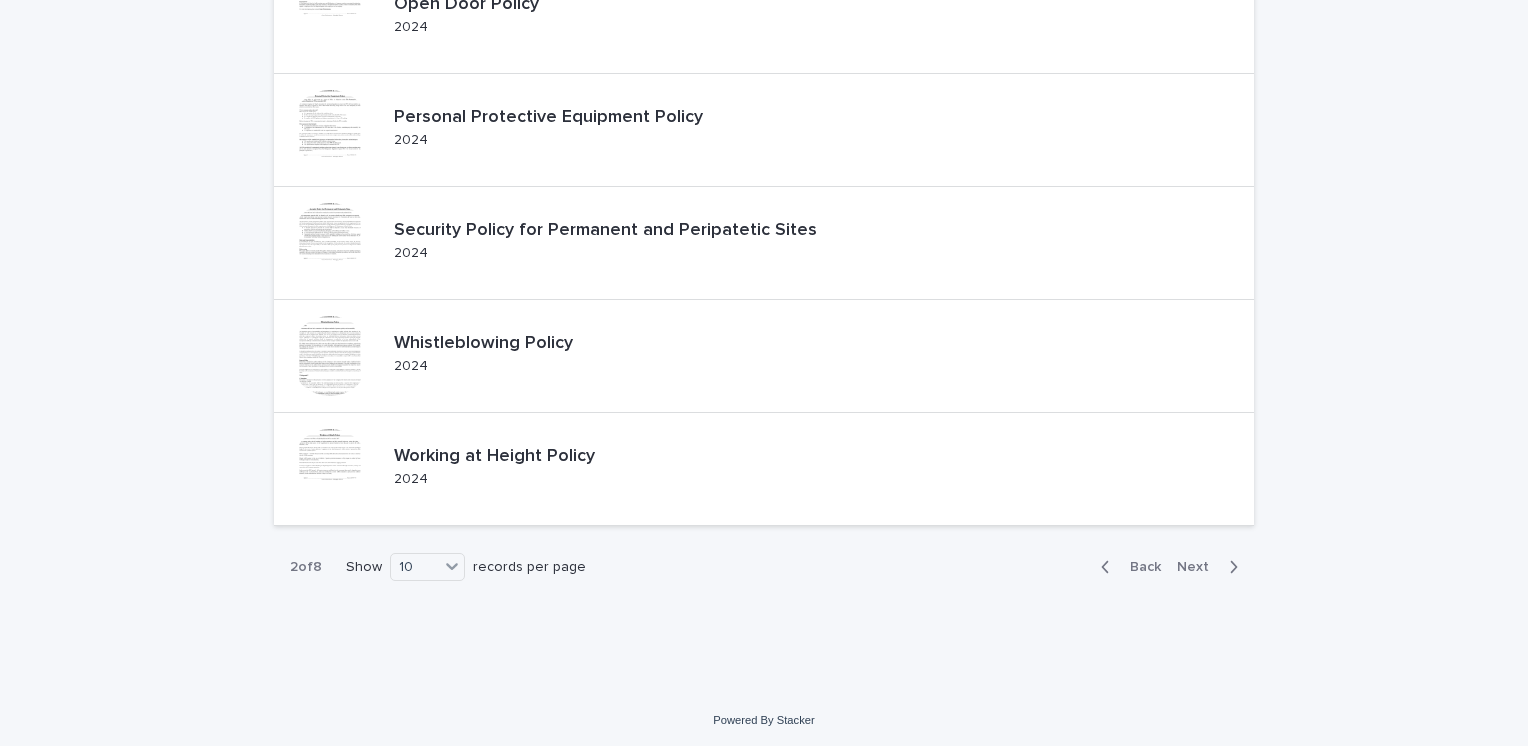scroll, scrollTop: 777, scrollLeft: 0, axis: vertical 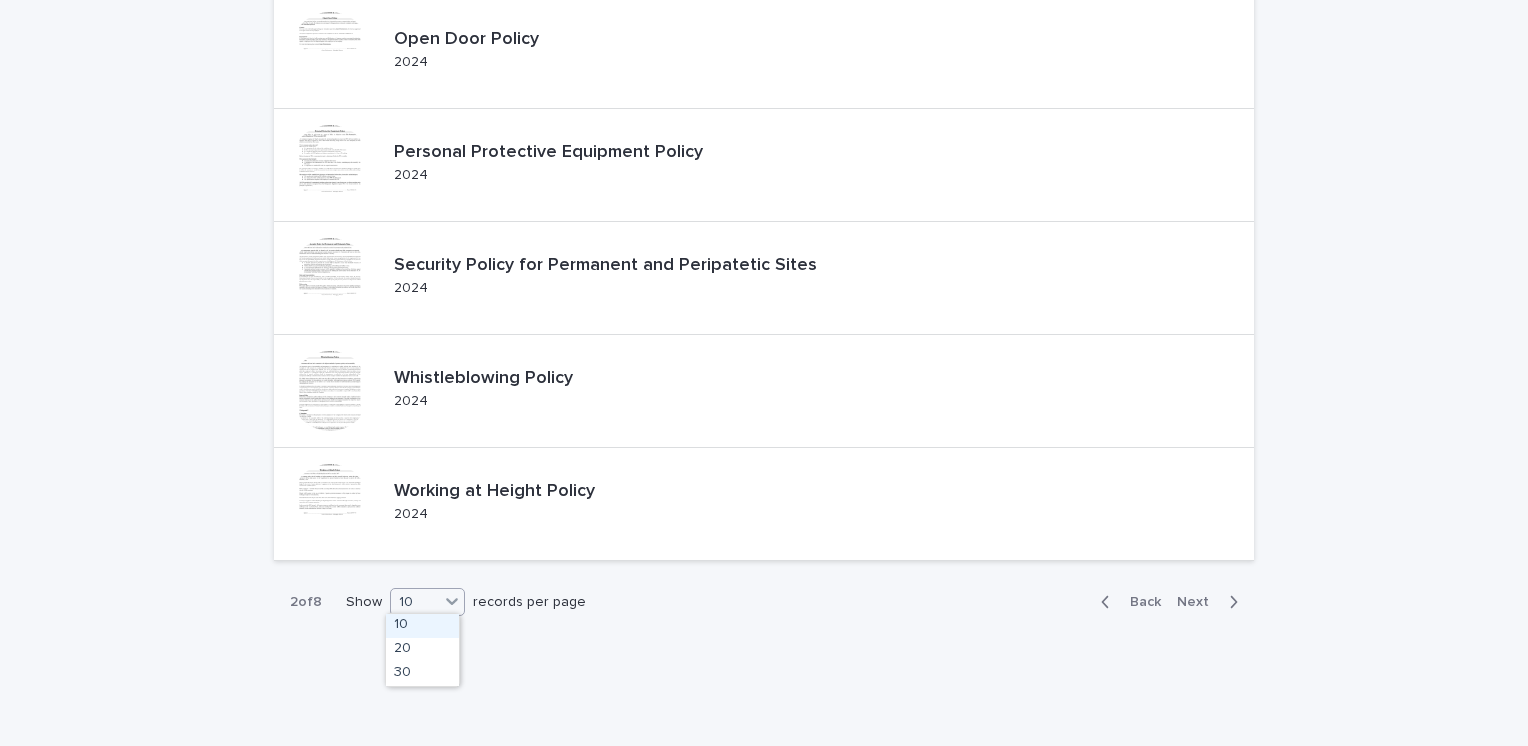 click on "10" at bounding box center (415, 602) 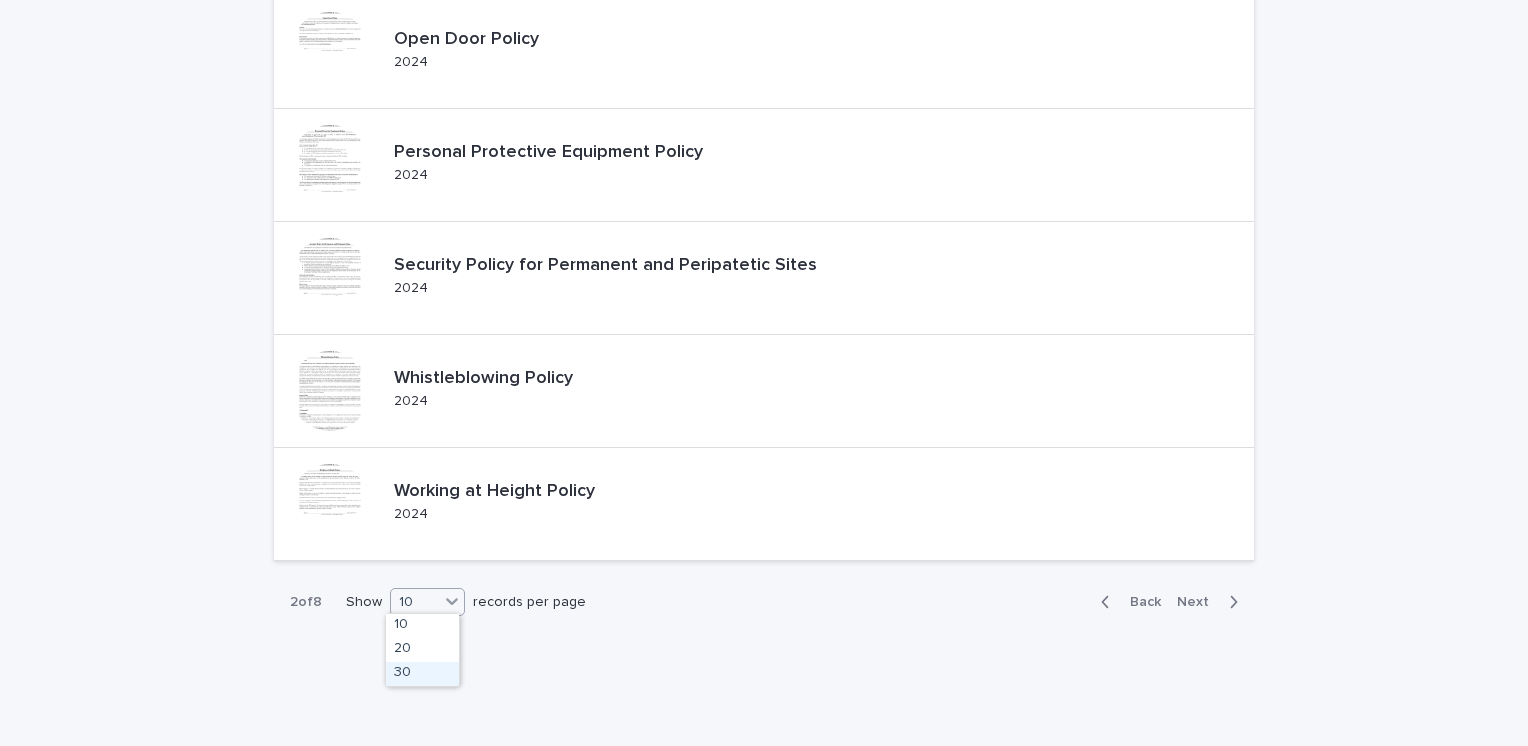 click on "30" at bounding box center (422, 674) 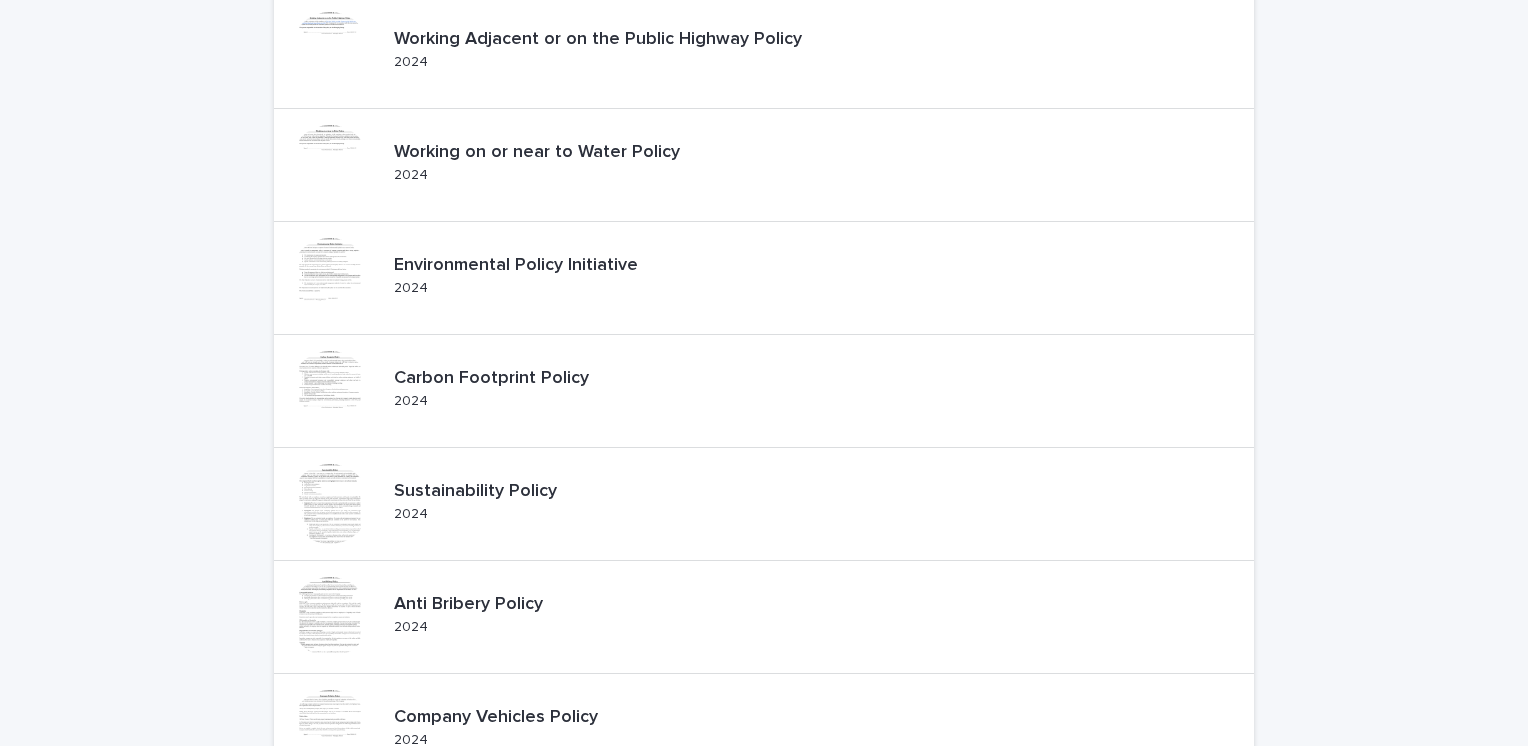 scroll, scrollTop: 1905, scrollLeft: 0, axis: vertical 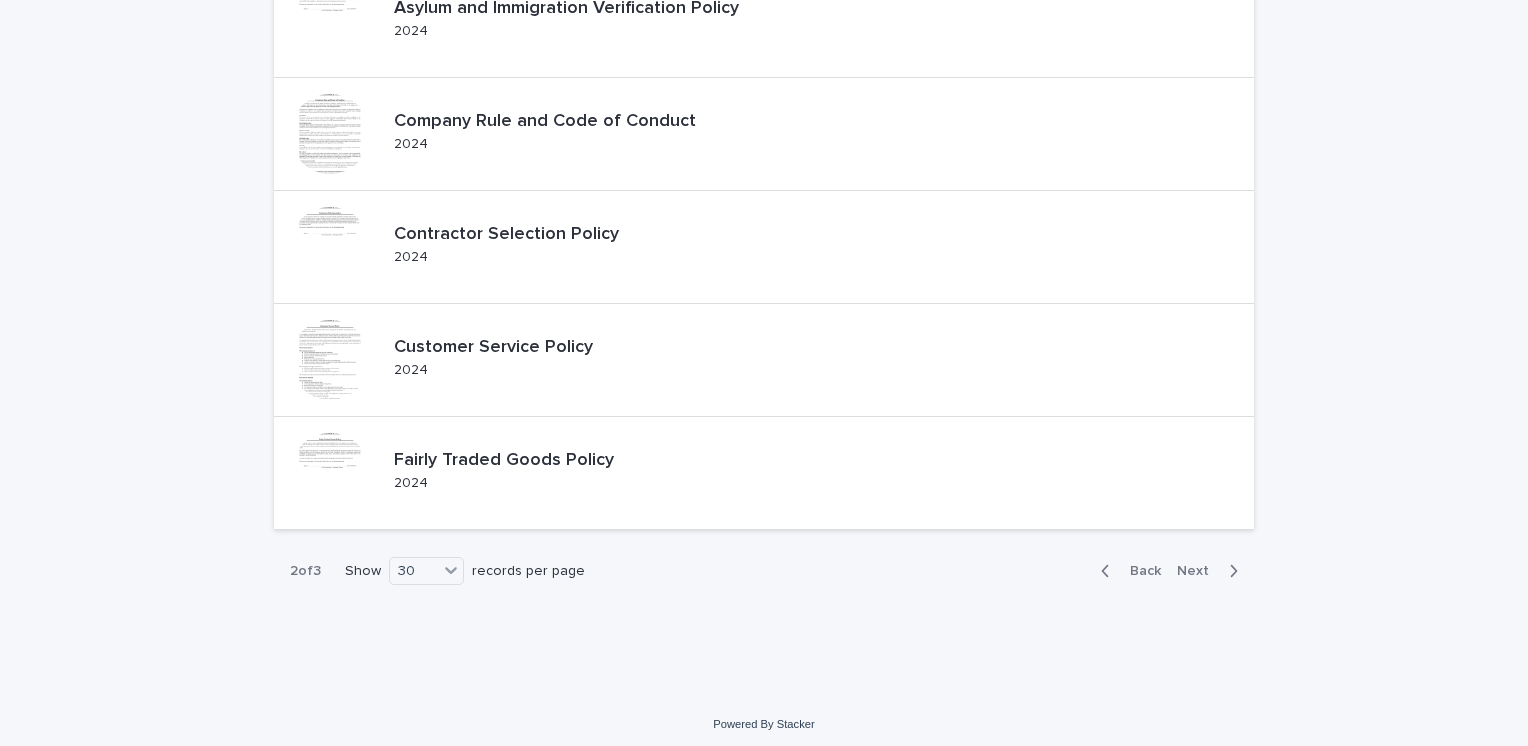 click on "Next" at bounding box center (1199, 571) 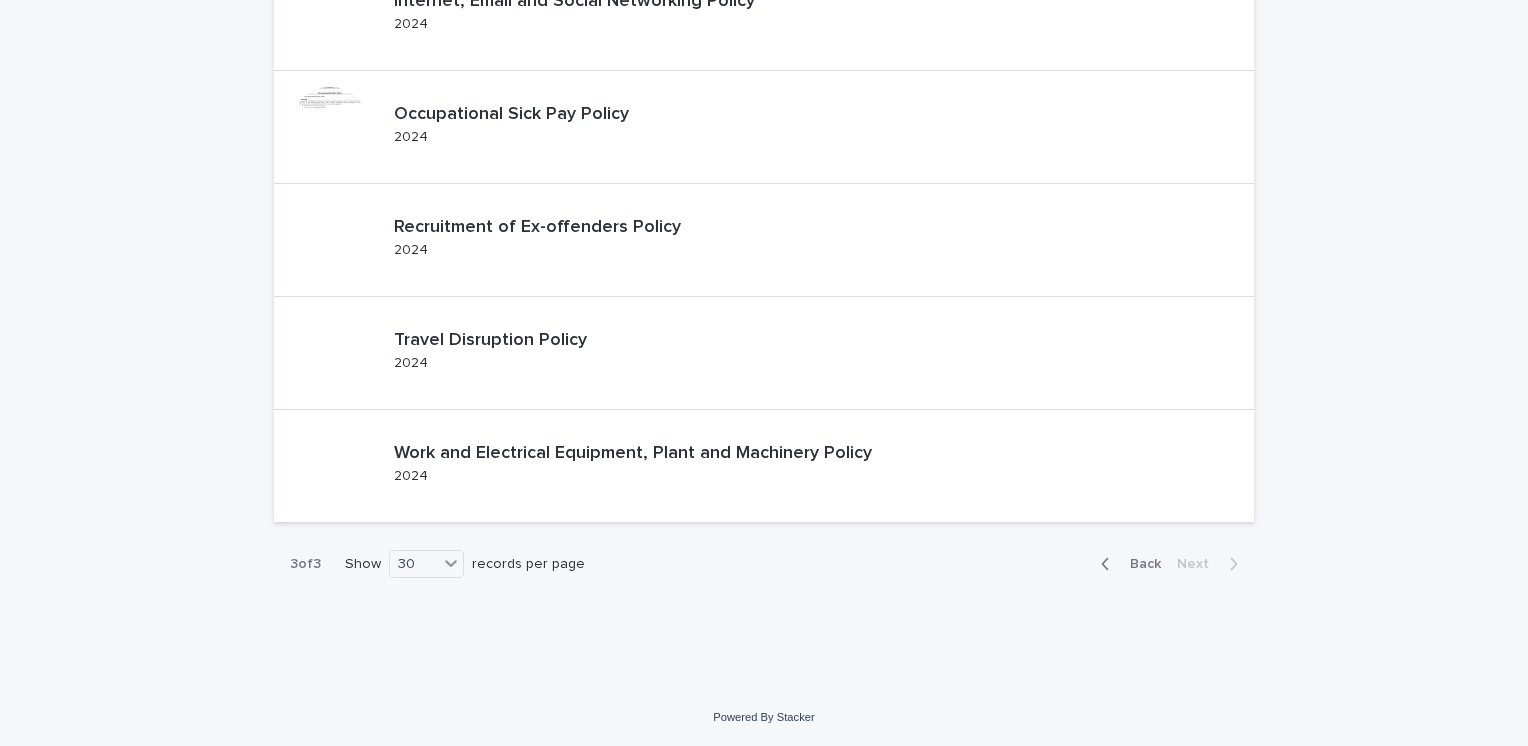 scroll, scrollTop: 1601, scrollLeft: 0, axis: vertical 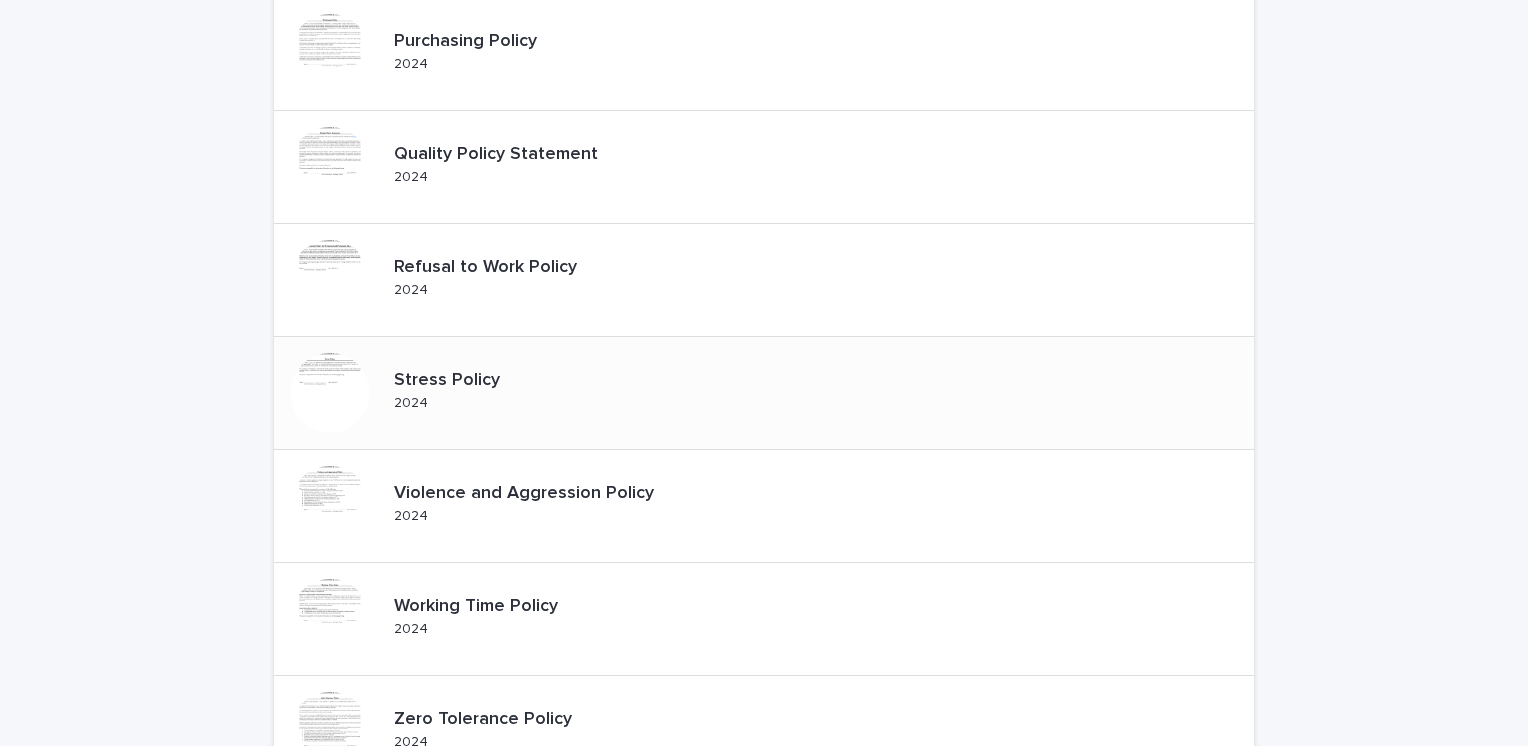 click on "Stress Policy" at bounding box center [464, 381] 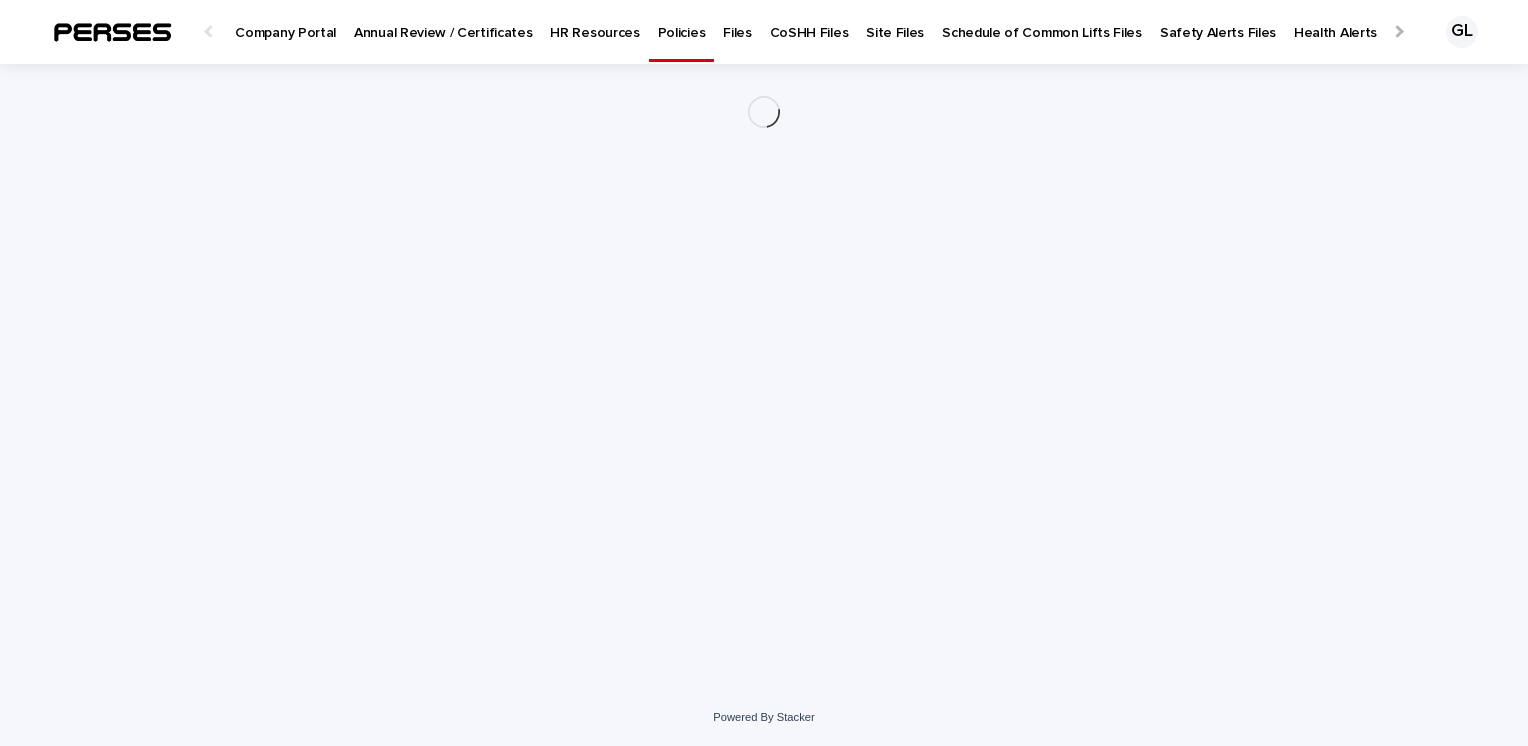 scroll, scrollTop: 0, scrollLeft: 0, axis: both 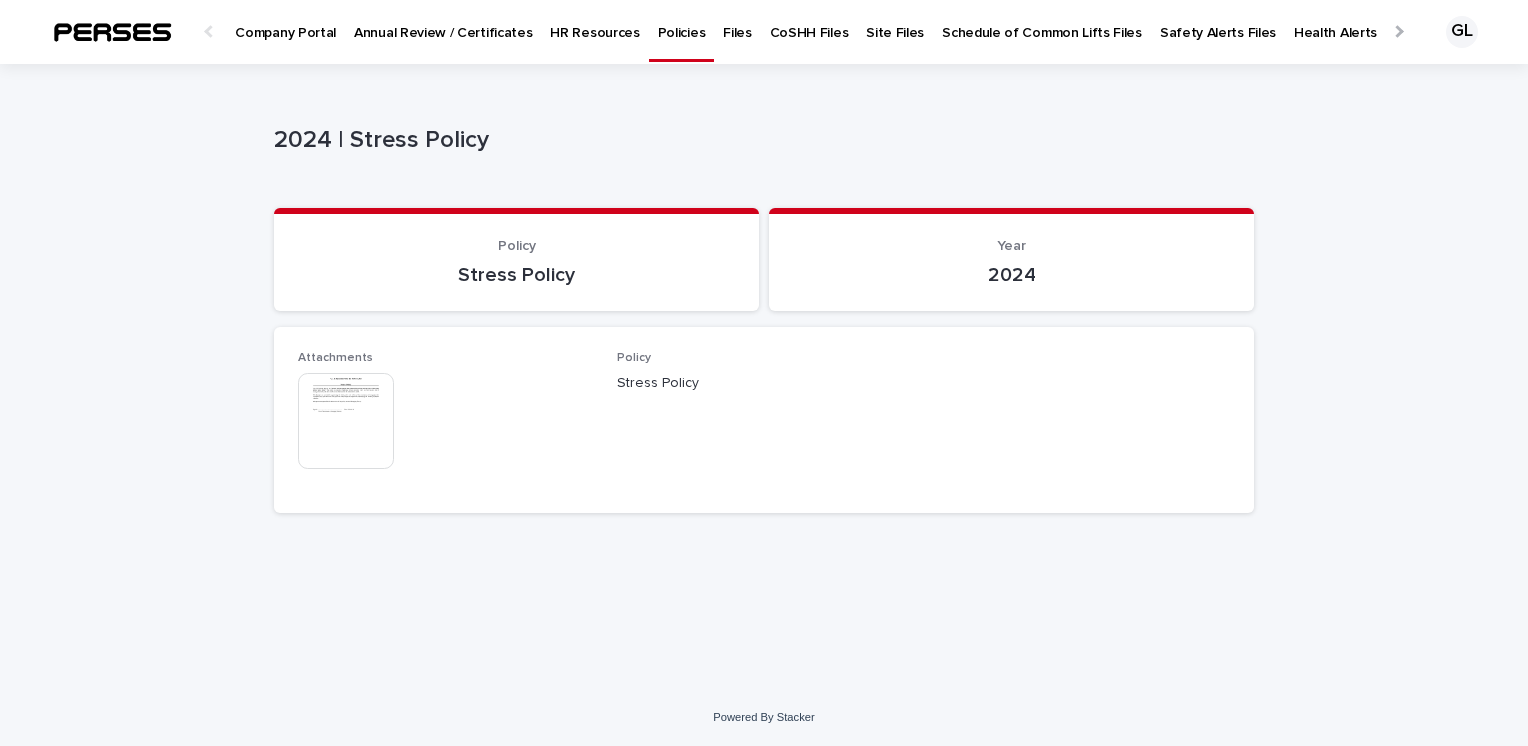 click at bounding box center [346, 421] 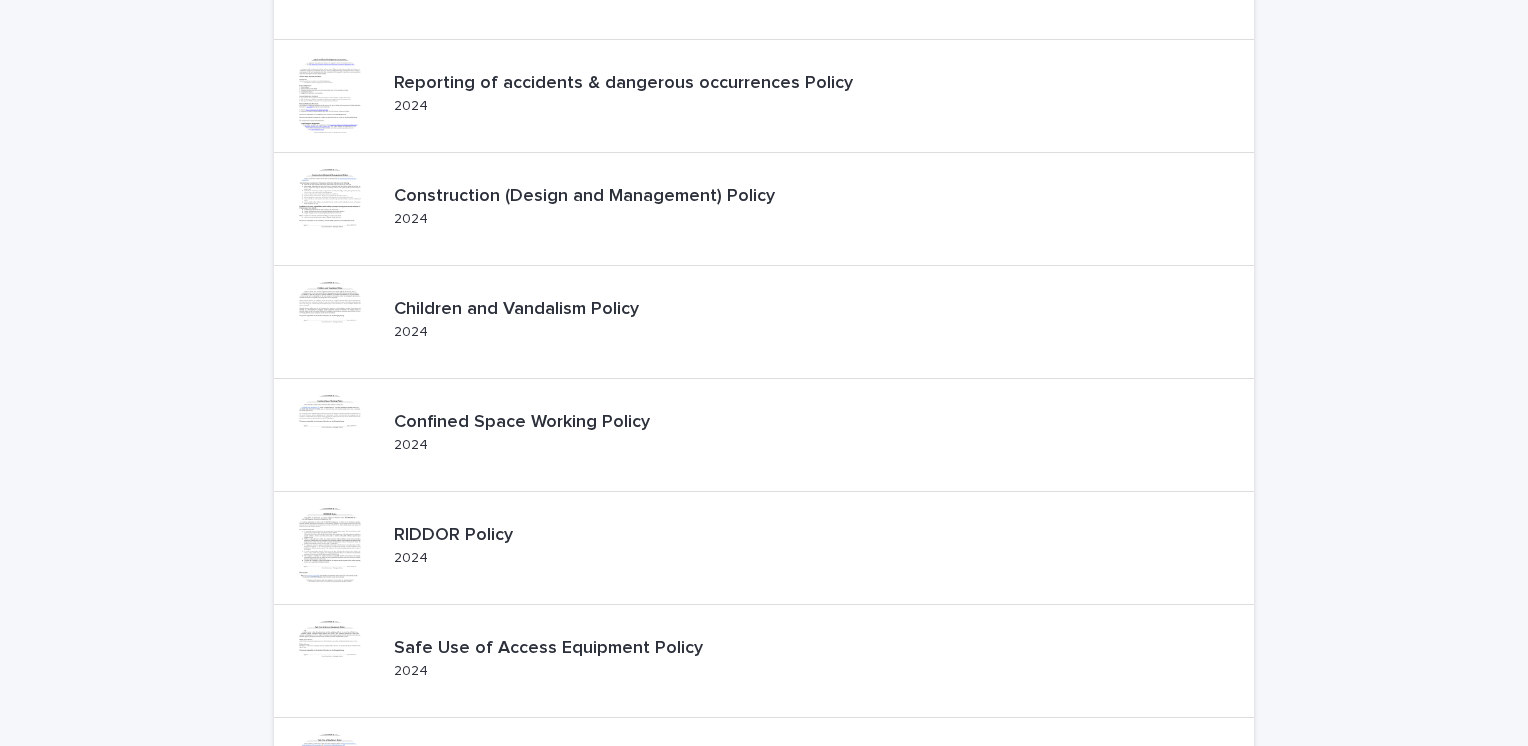 scroll, scrollTop: 812, scrollLeft: 0, axis: vertical 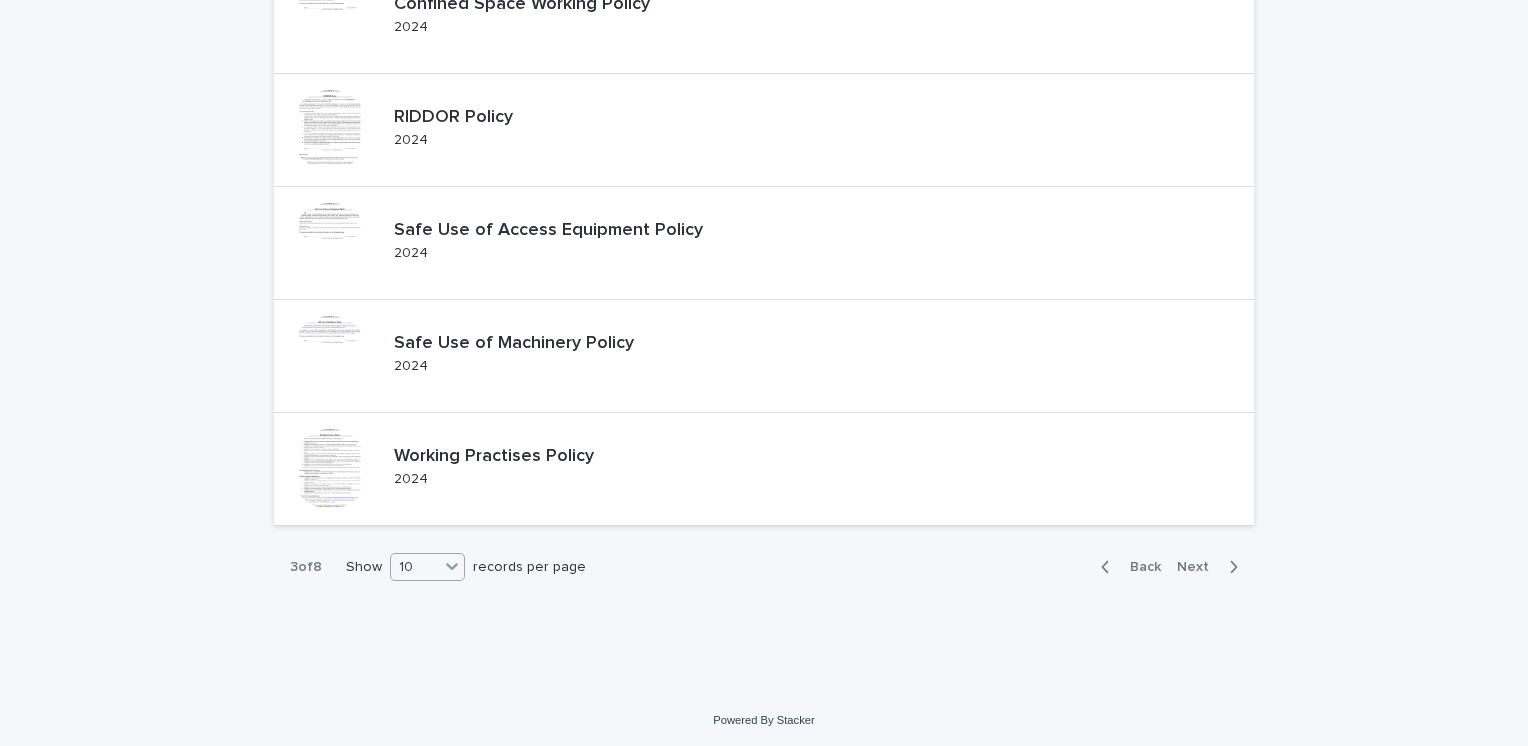 click on "10" at bounding box center (415, 567) 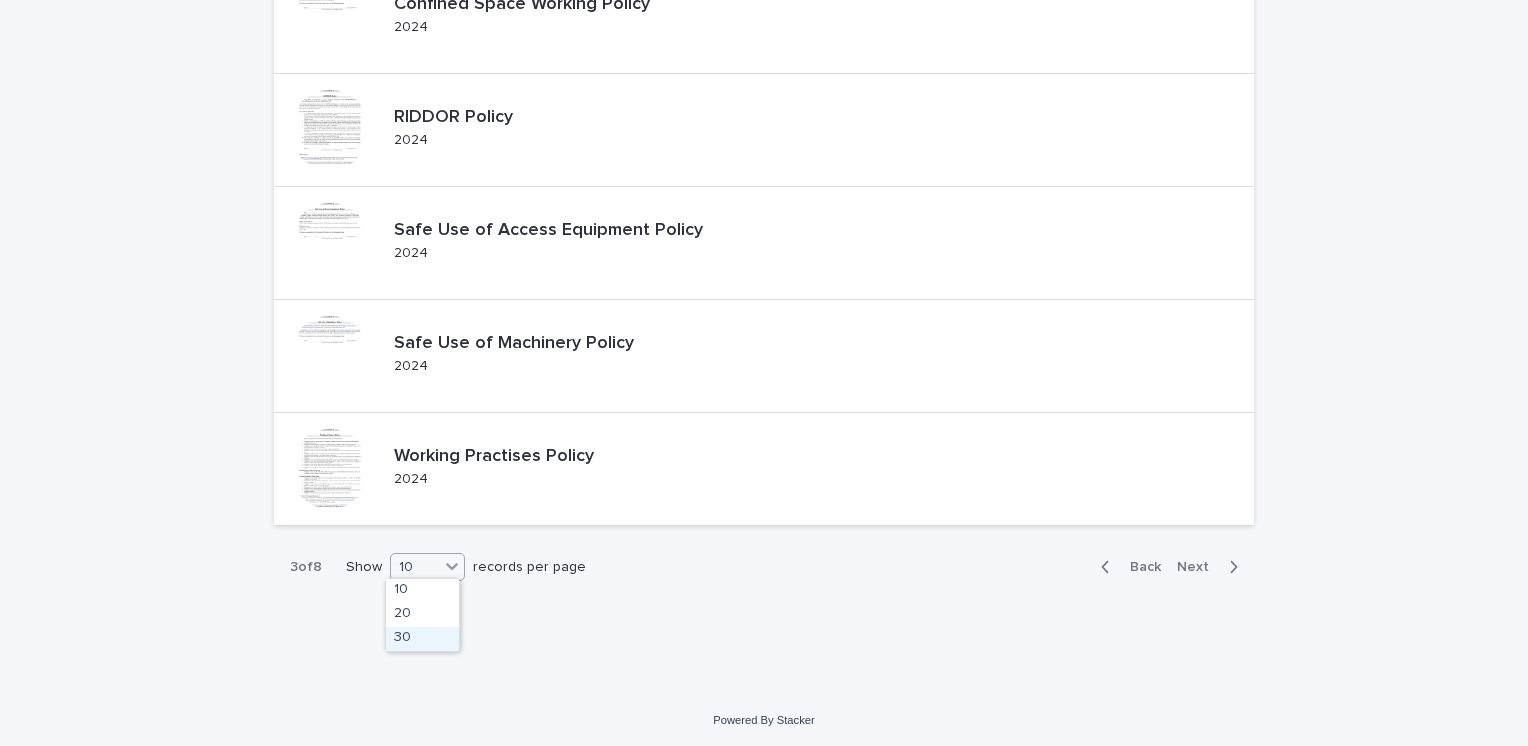 click on "30" at bounding box center (422, 639) 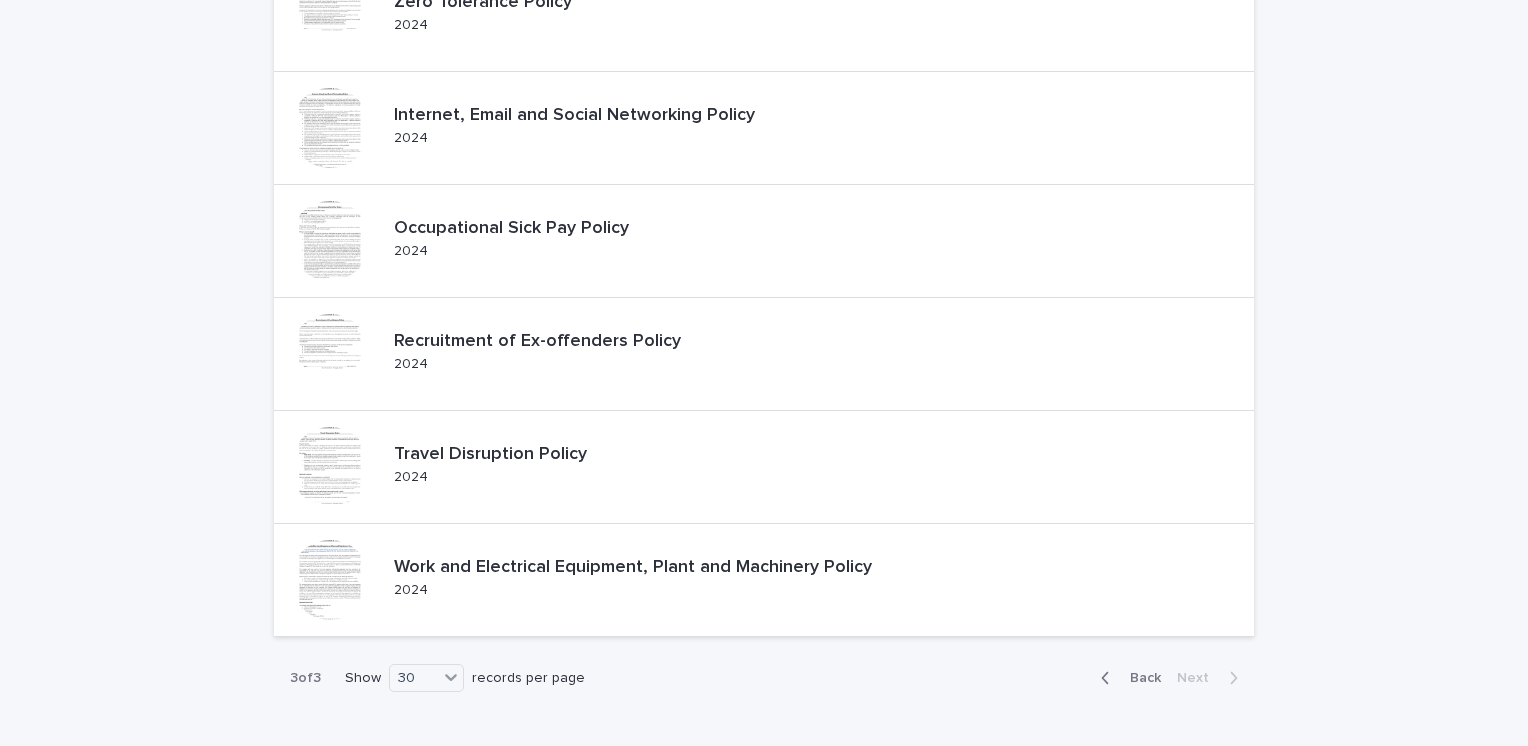 scroll, scrollTop: 1601, scrollLeft: 0, axis: vertical 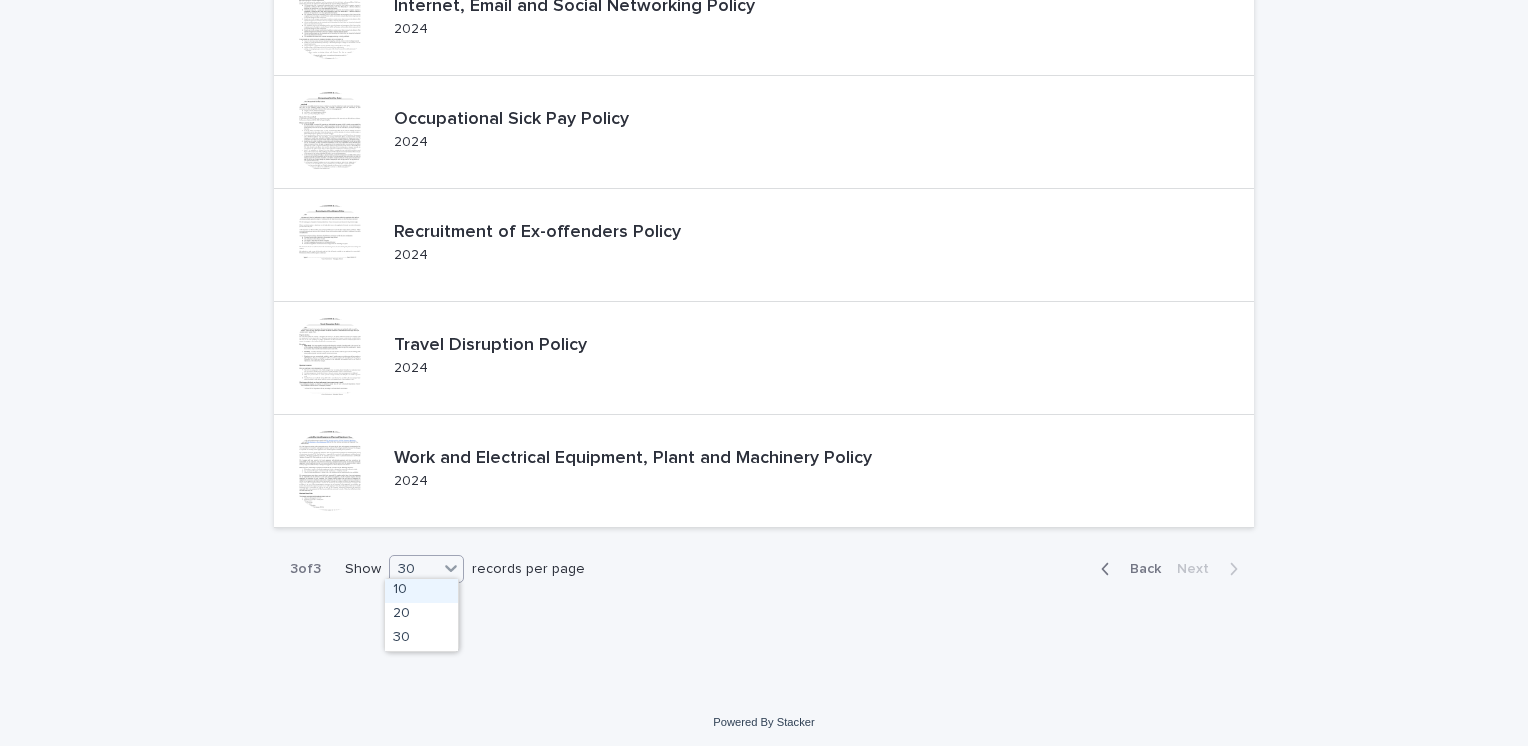click on "30" at bounding box center [414, 569] 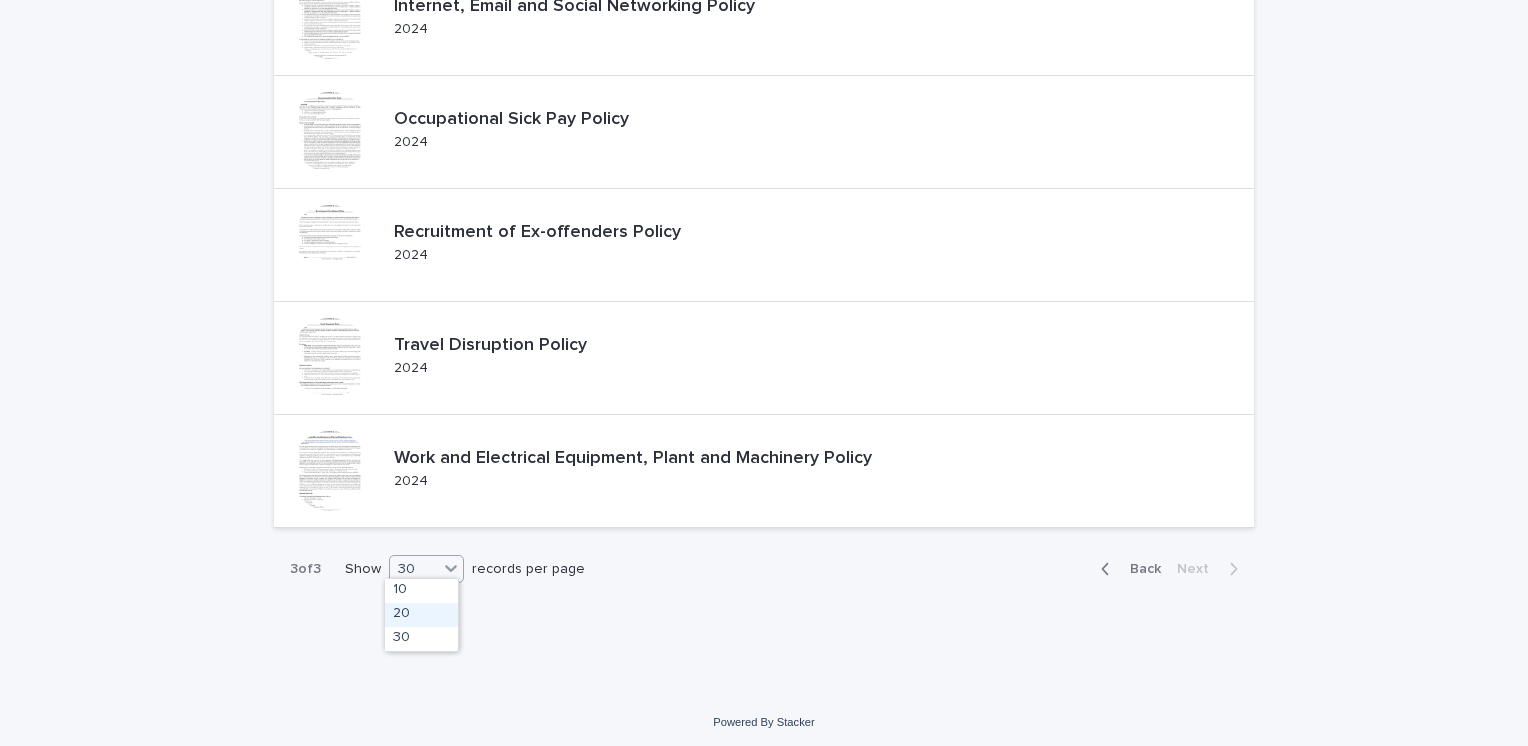 click on "20" at bounding box center [421, 615] 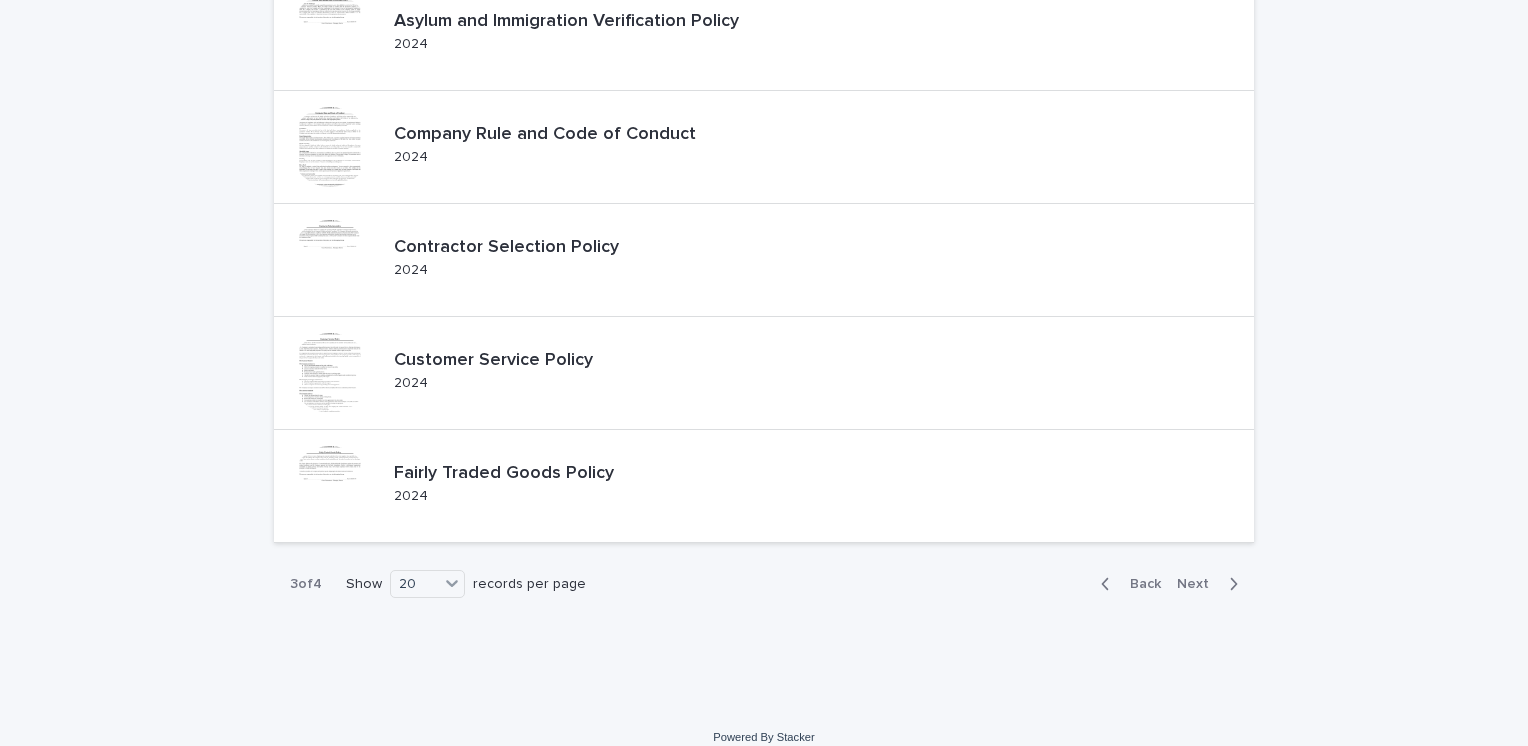 scroll, scrollTop: 1940, scrollLeft: 0, axis: vertical 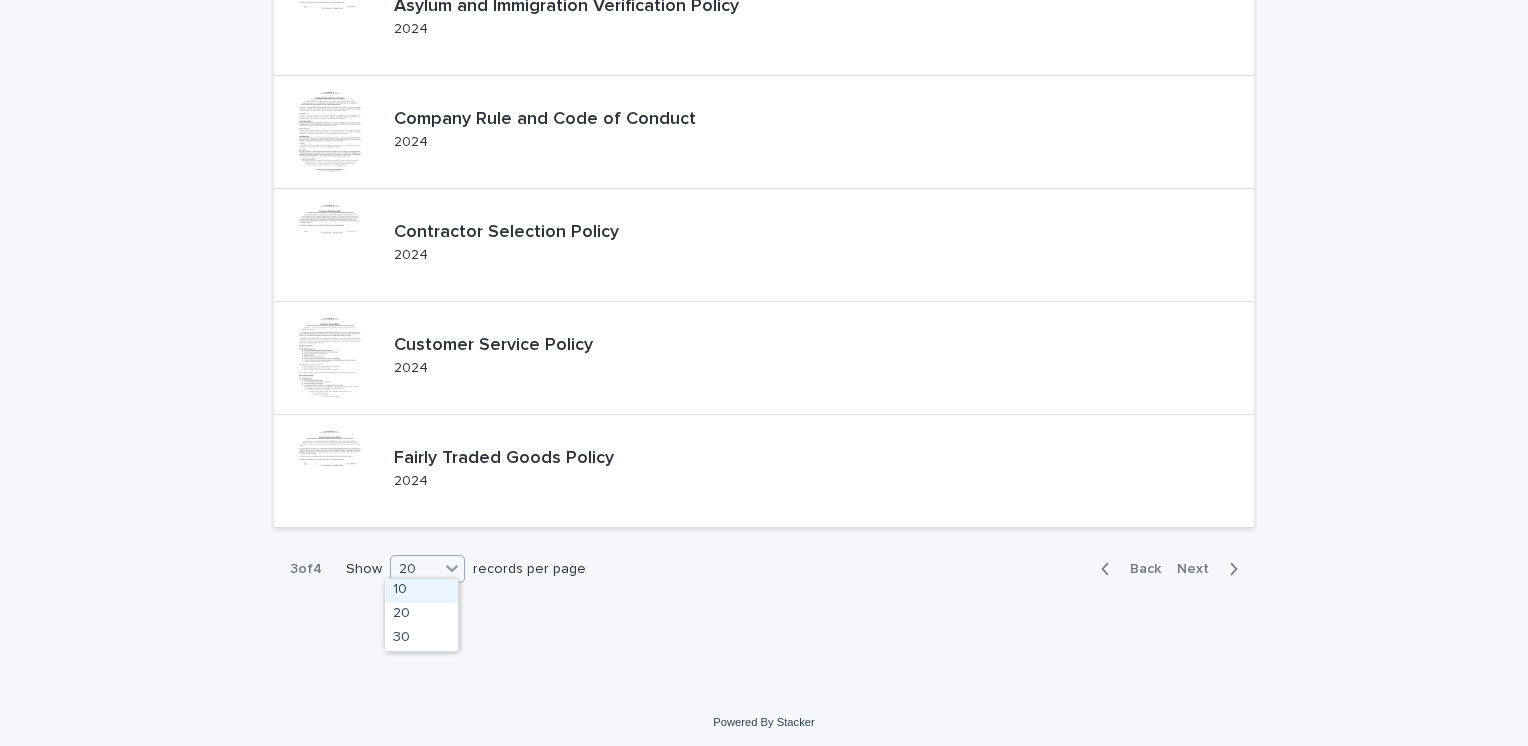 click 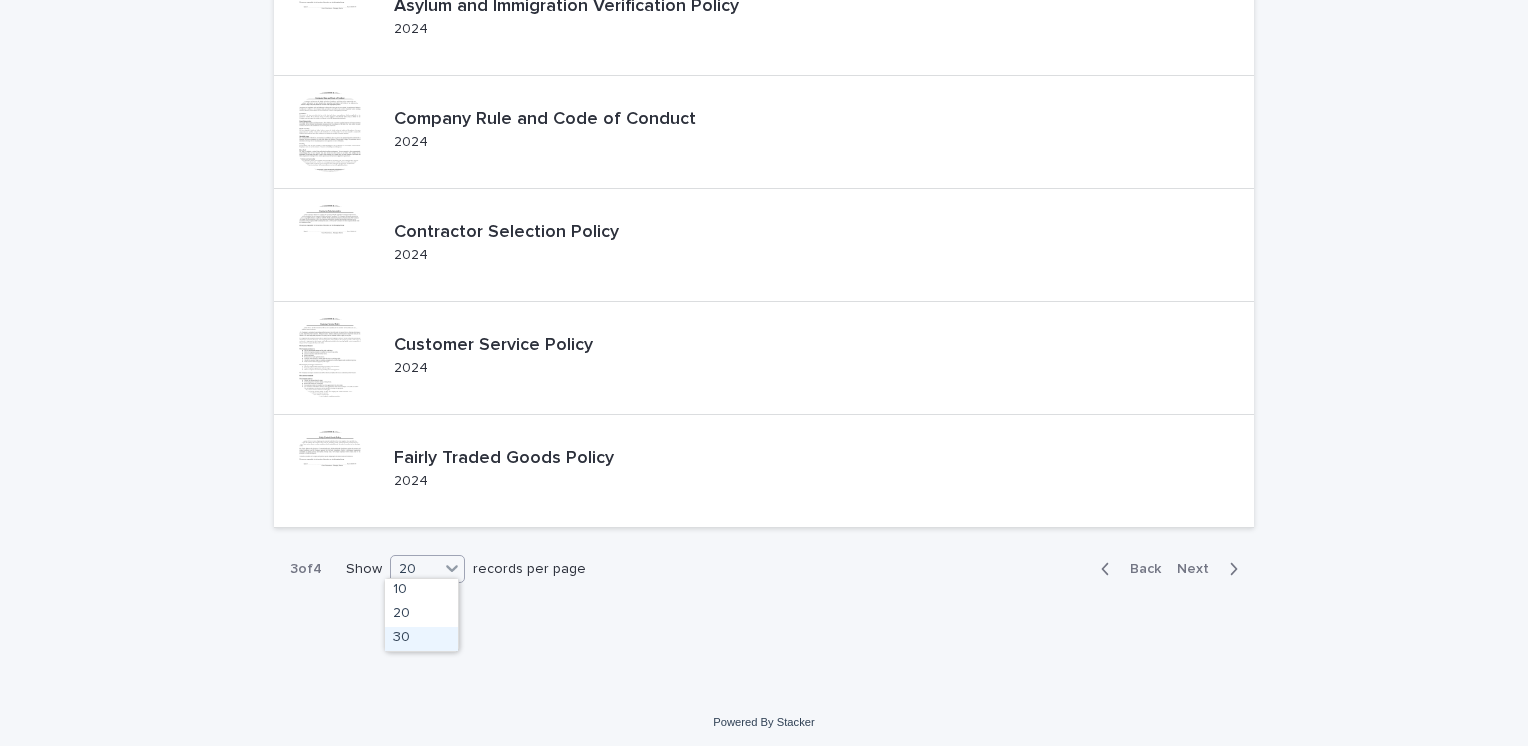 click on "30" at bounding box center (421, 639) 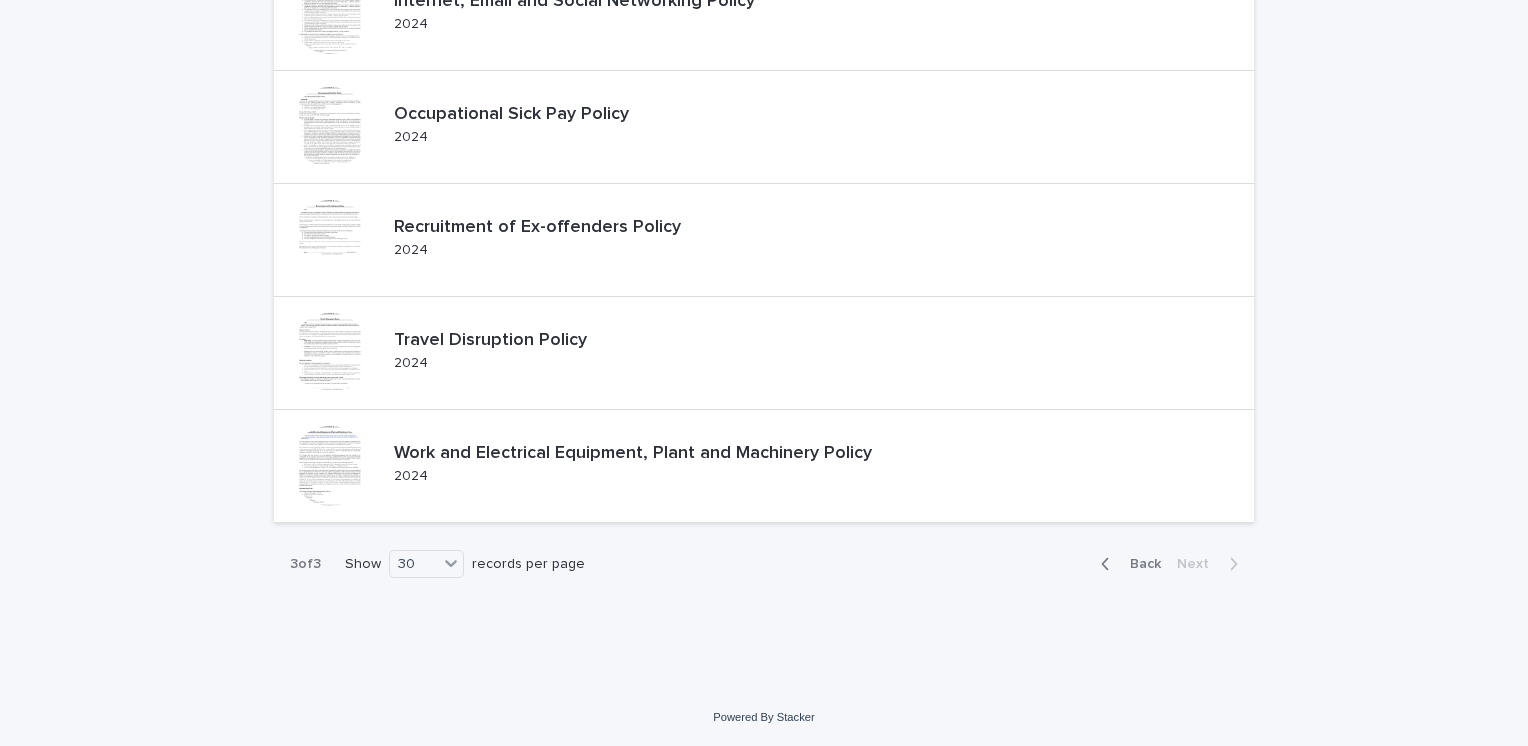 scroll, scrollTop: 1601, scrollLeft: 0, axis: vertical 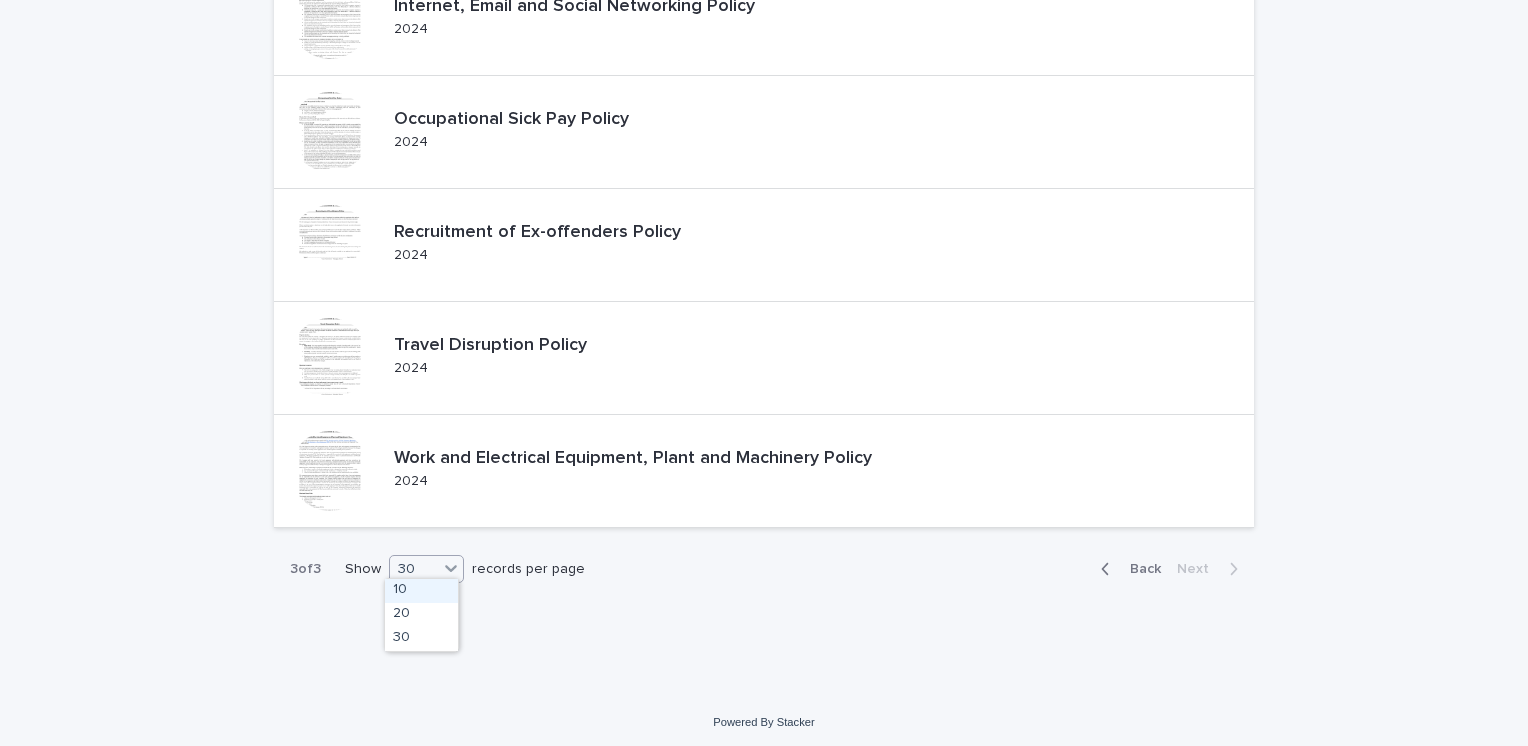click on "30" at bounding box center [414, 569] 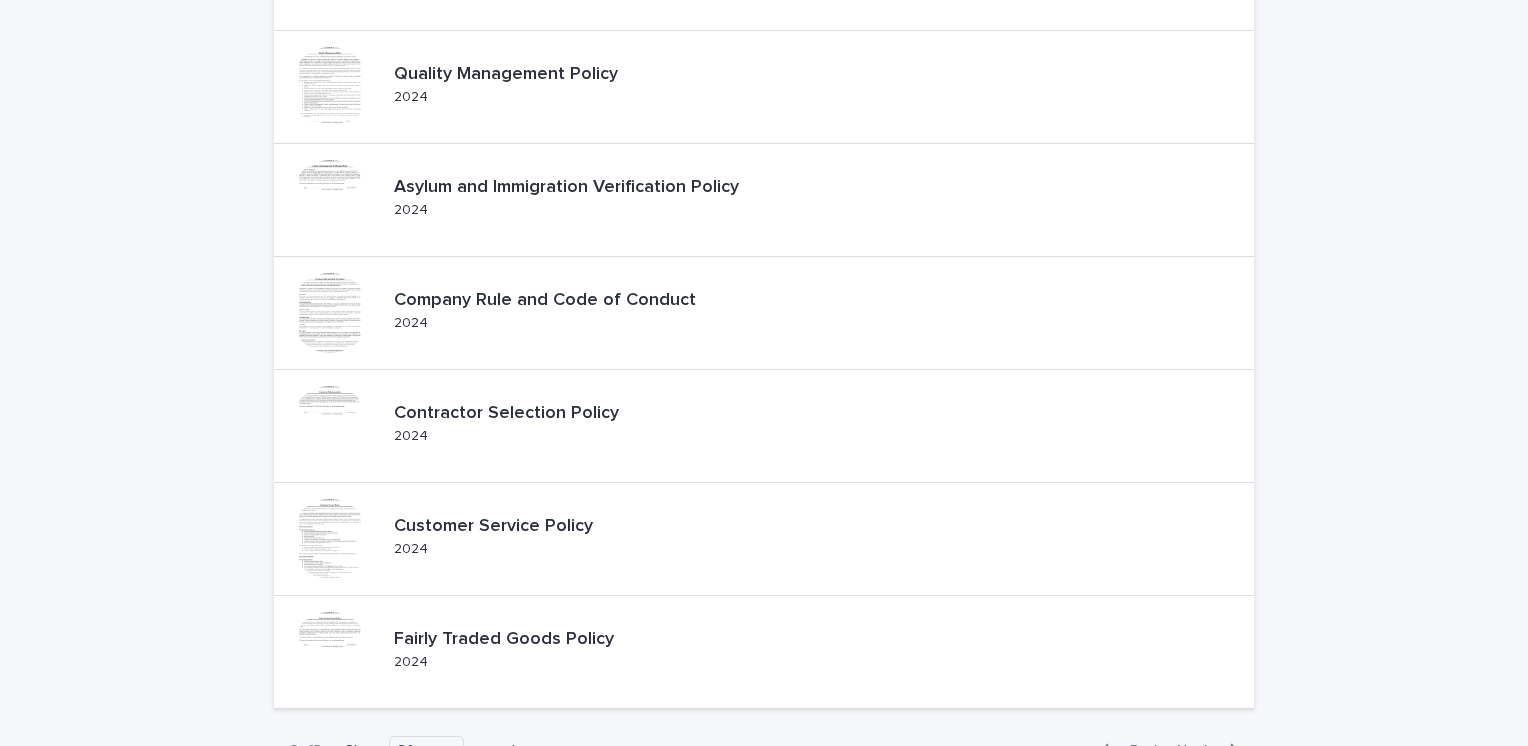 scroll, scrollTop: 2937, scrollLeft: 0, axis: vertical 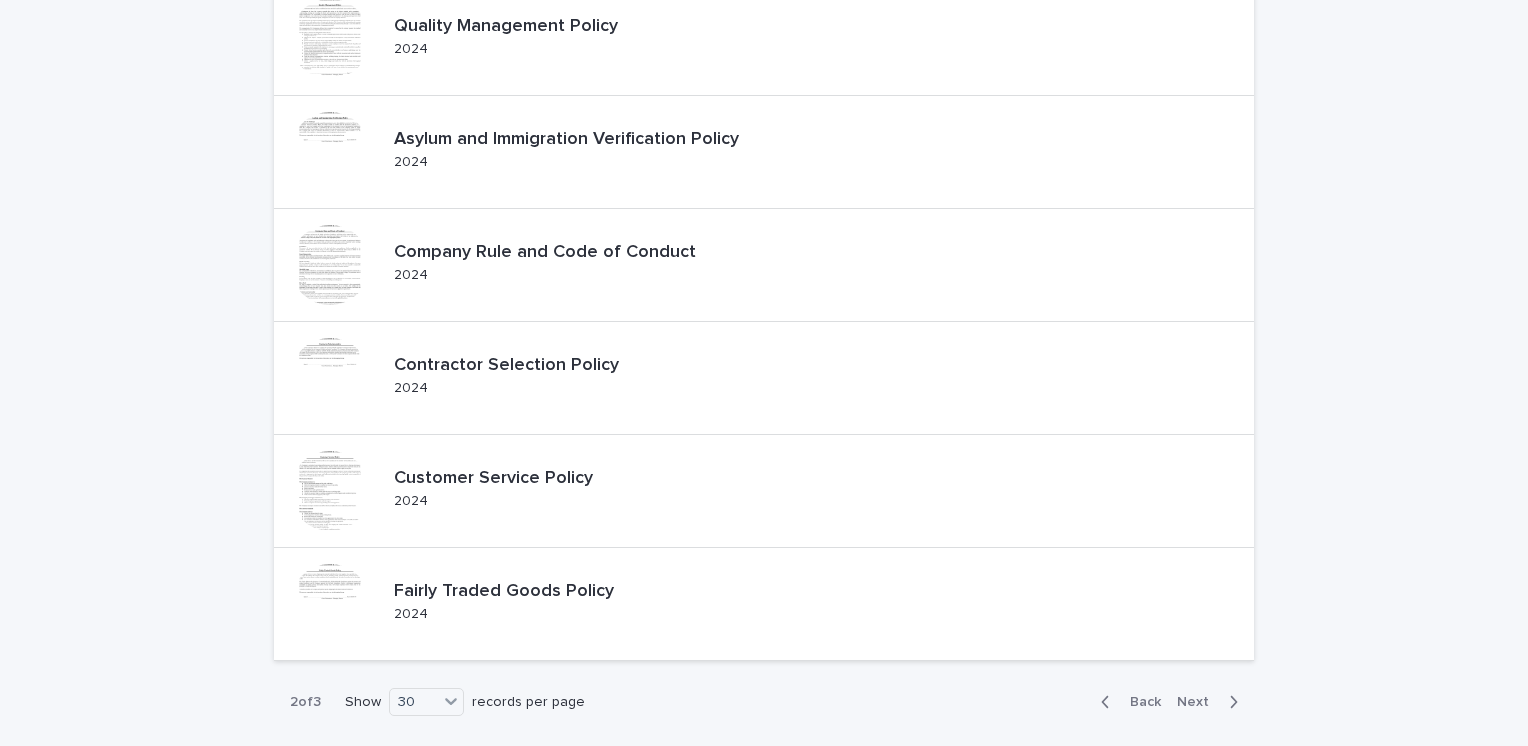 click on "Back" at bounding box center (1139, 702) 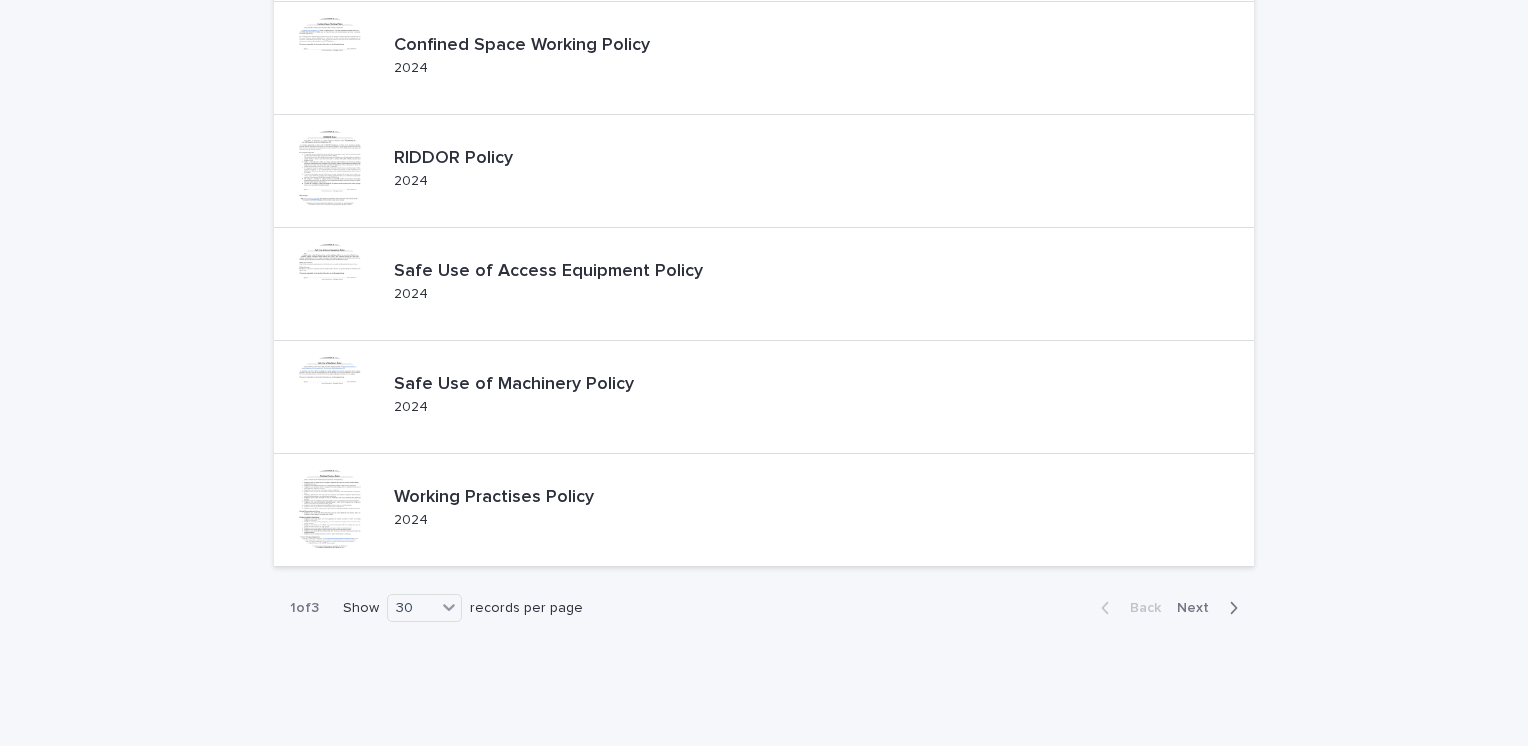 scroll, scrollTop: 3035, scrollLeft: 0, axis: vertical 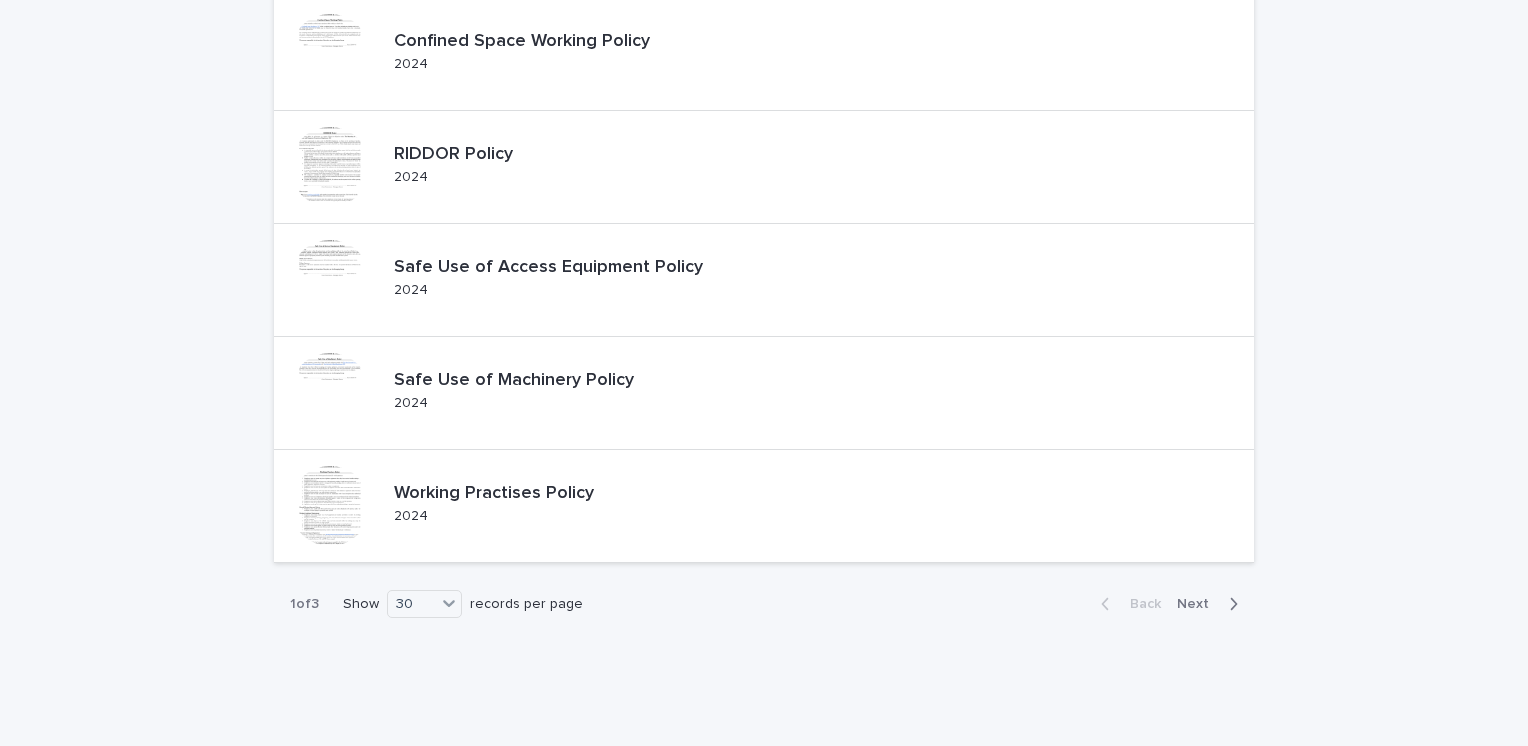 click on "Next" at bounding box center (1199, 604) 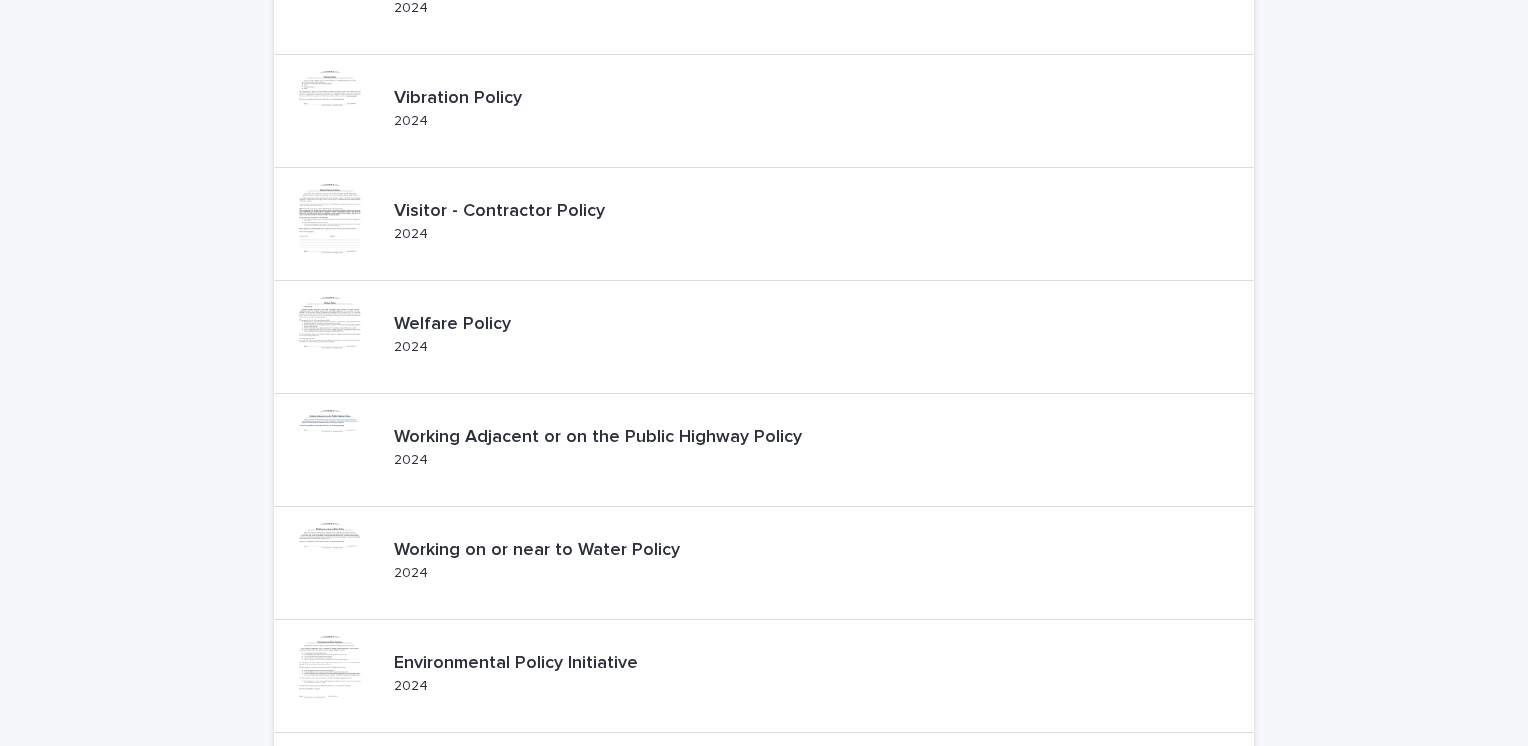scroll, scrollTop: 392, scrollLeft: 0, axis: vertical 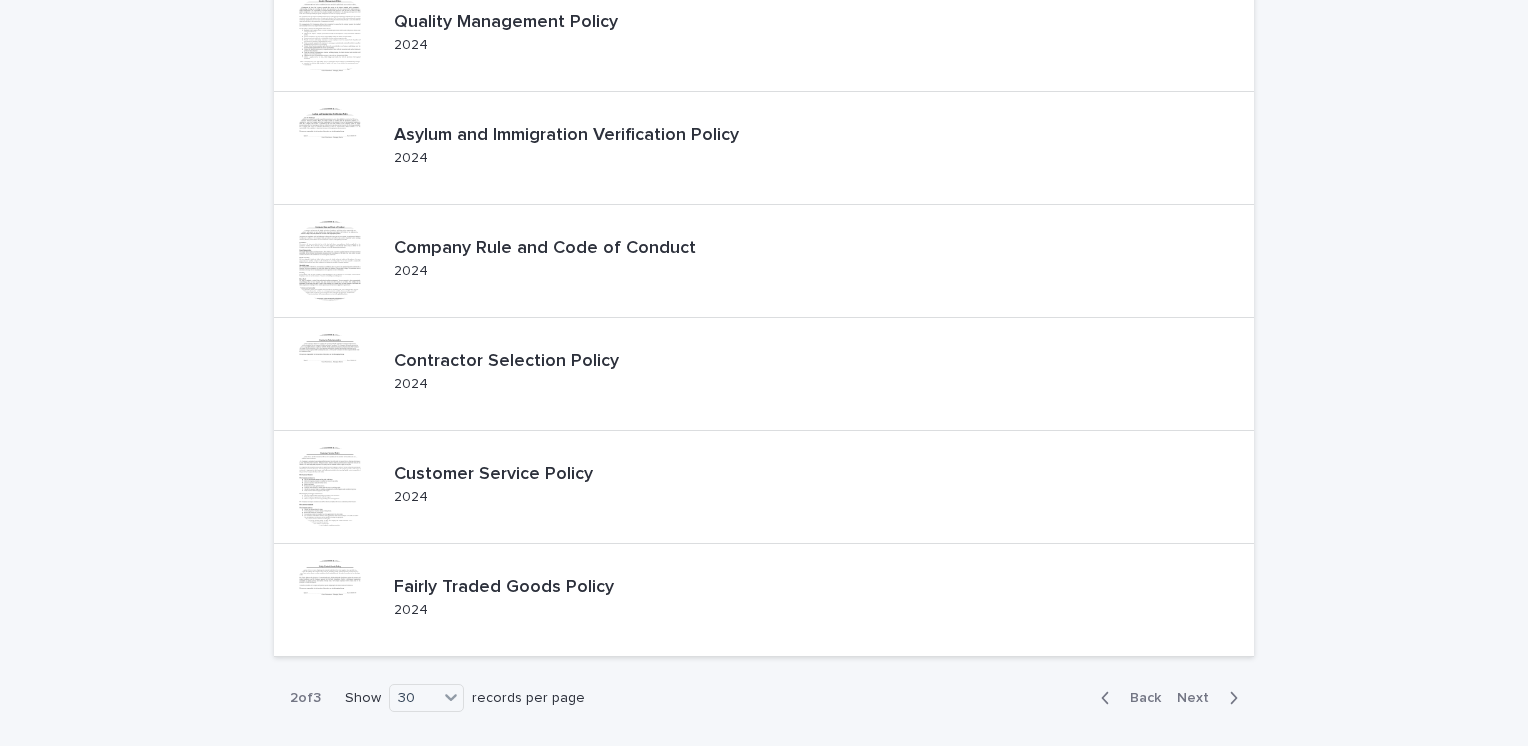 click on "Next" at bounding box center (1199, 698) 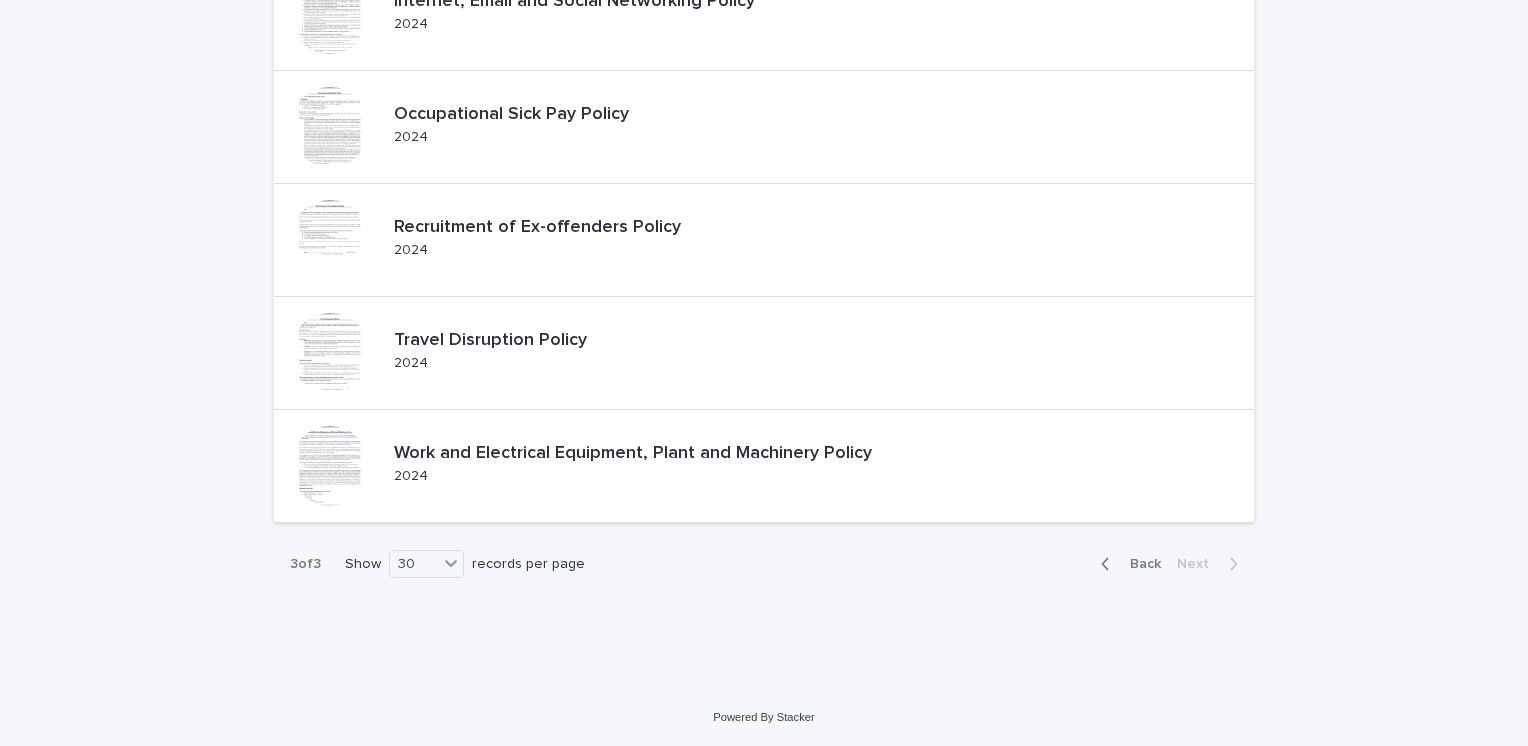 scroll, scrollTop: 1601, scrollLeft: 0, axis: vertical 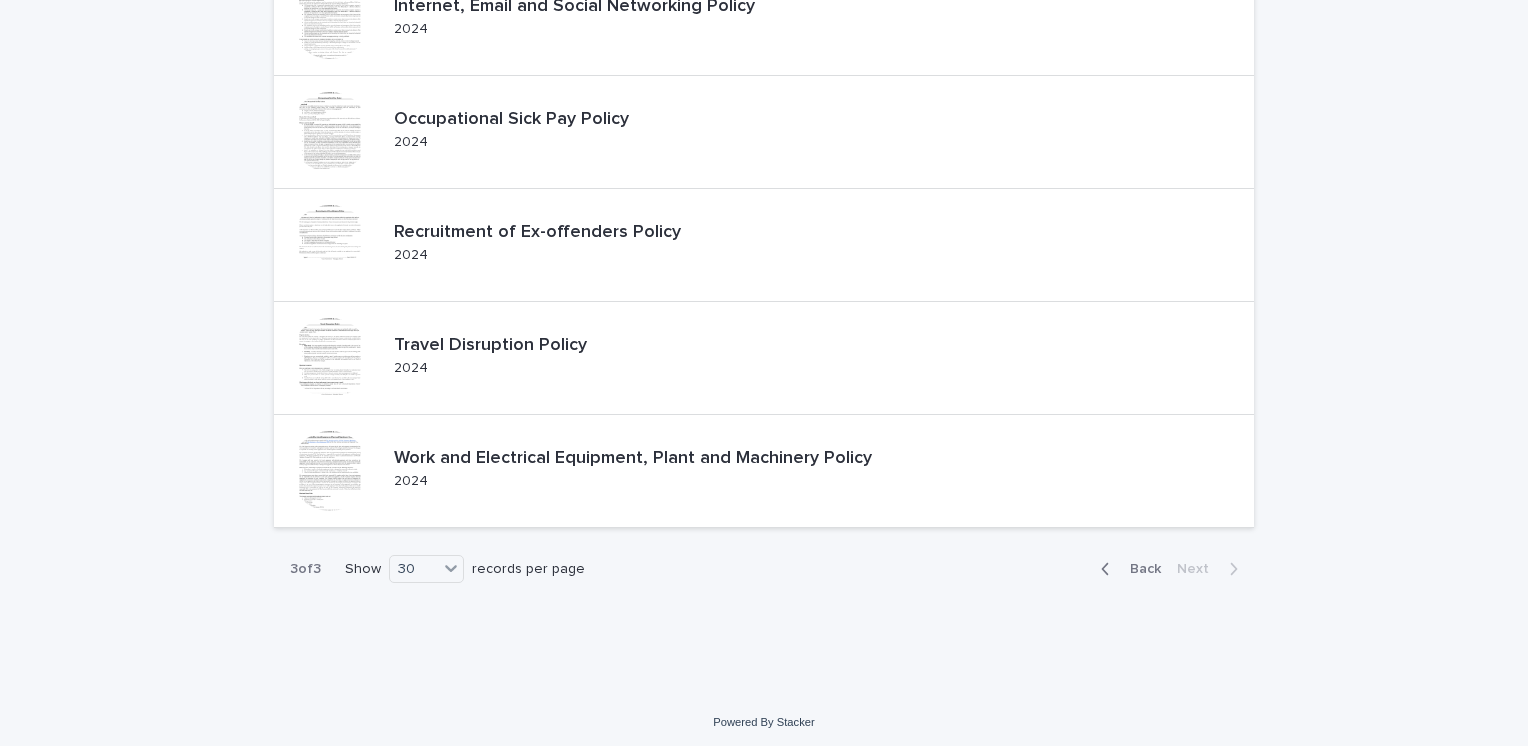 click on "Back" at bounding box center [1139, 569] 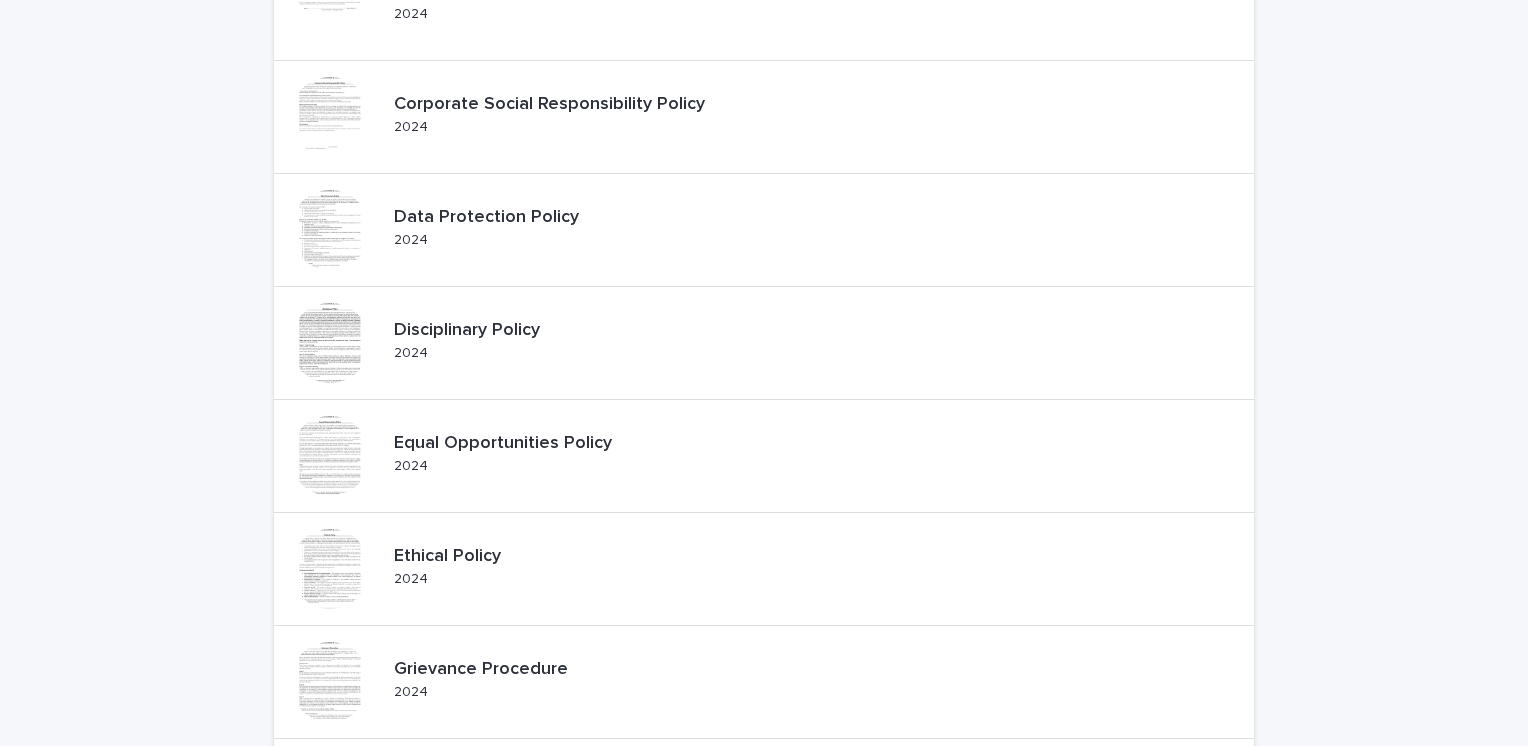 scroll, scrollTop: 3068, scrollLeft: 0, axis: vertical 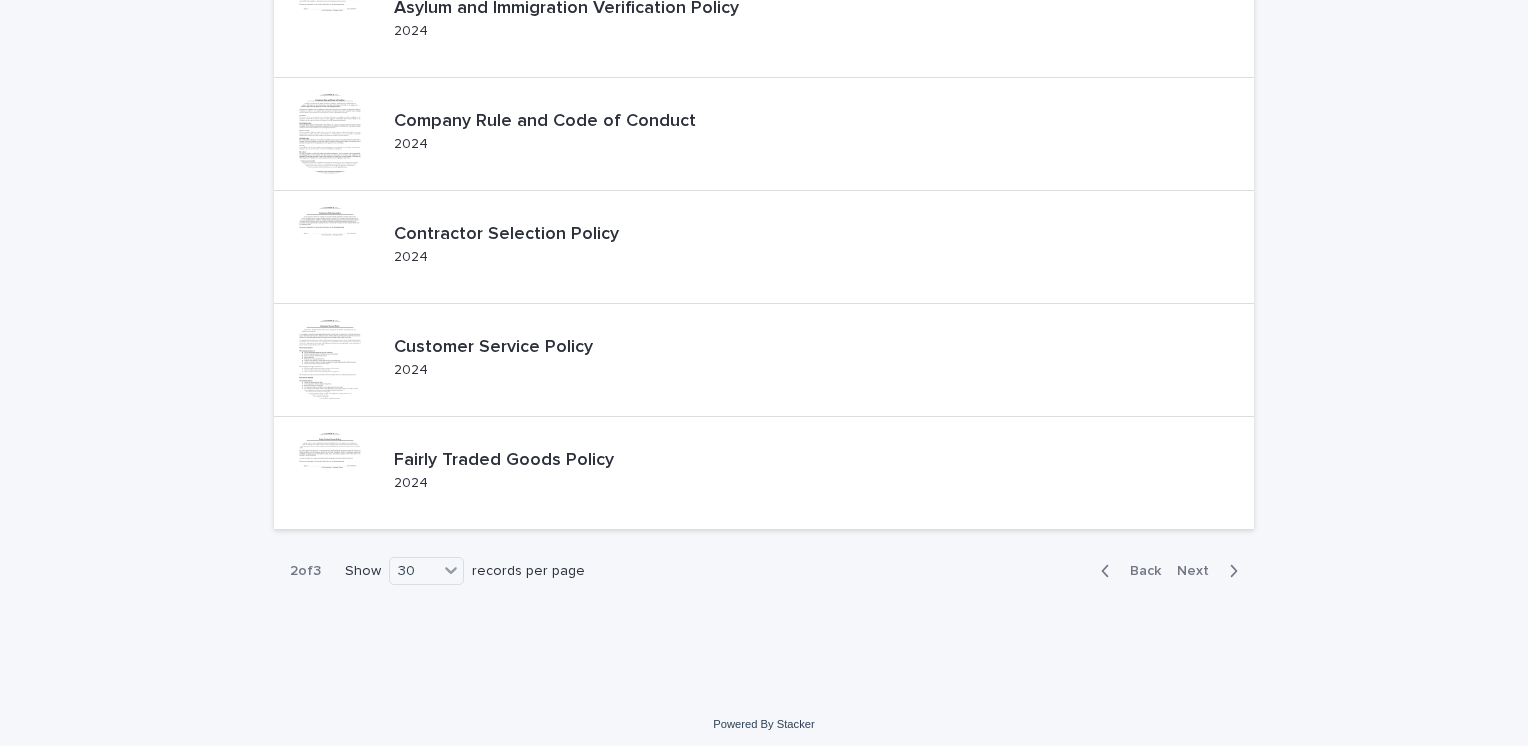 click on "Back" at bounding box center (1139, 571) 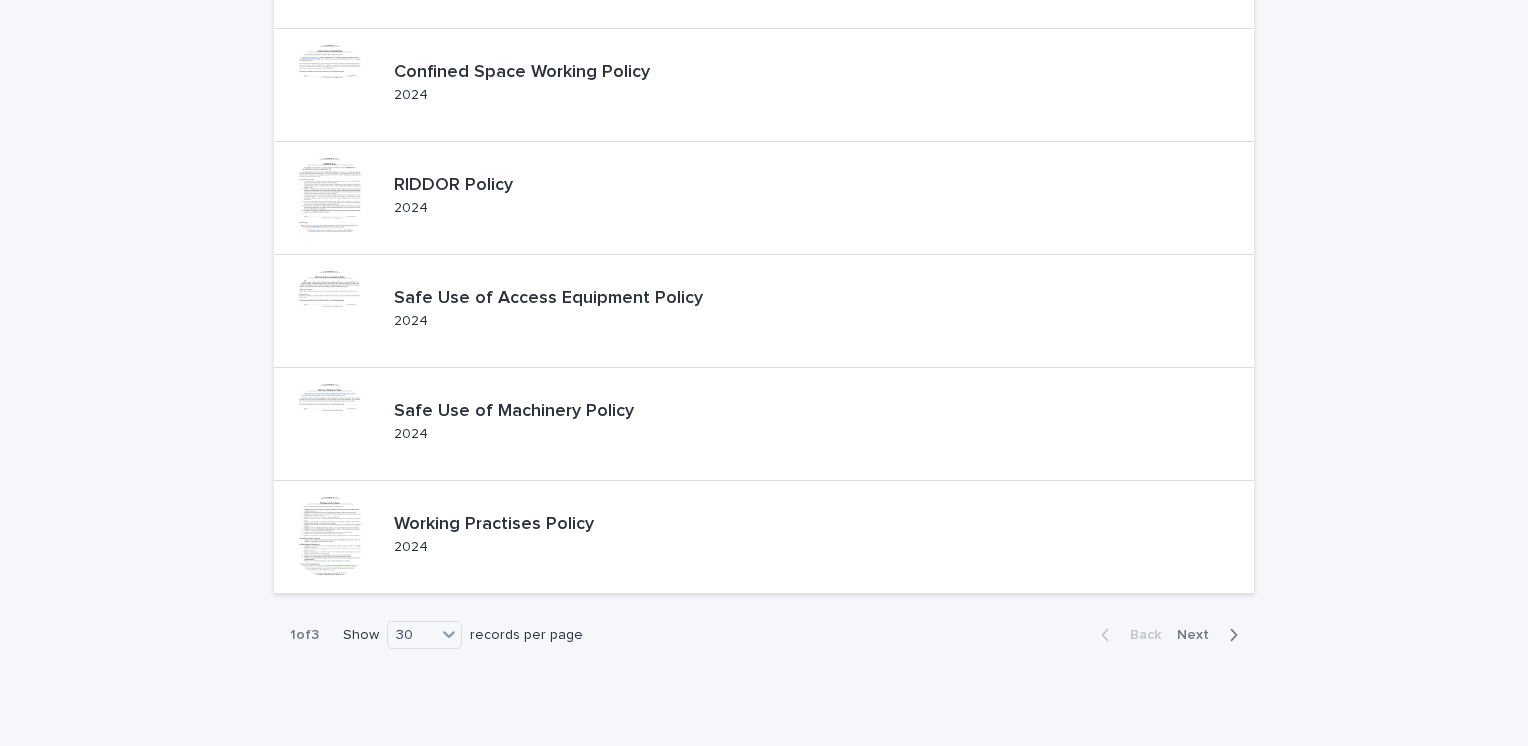 scroll, scrollTop: 2992, scrollLeft: 0, axis: vertical 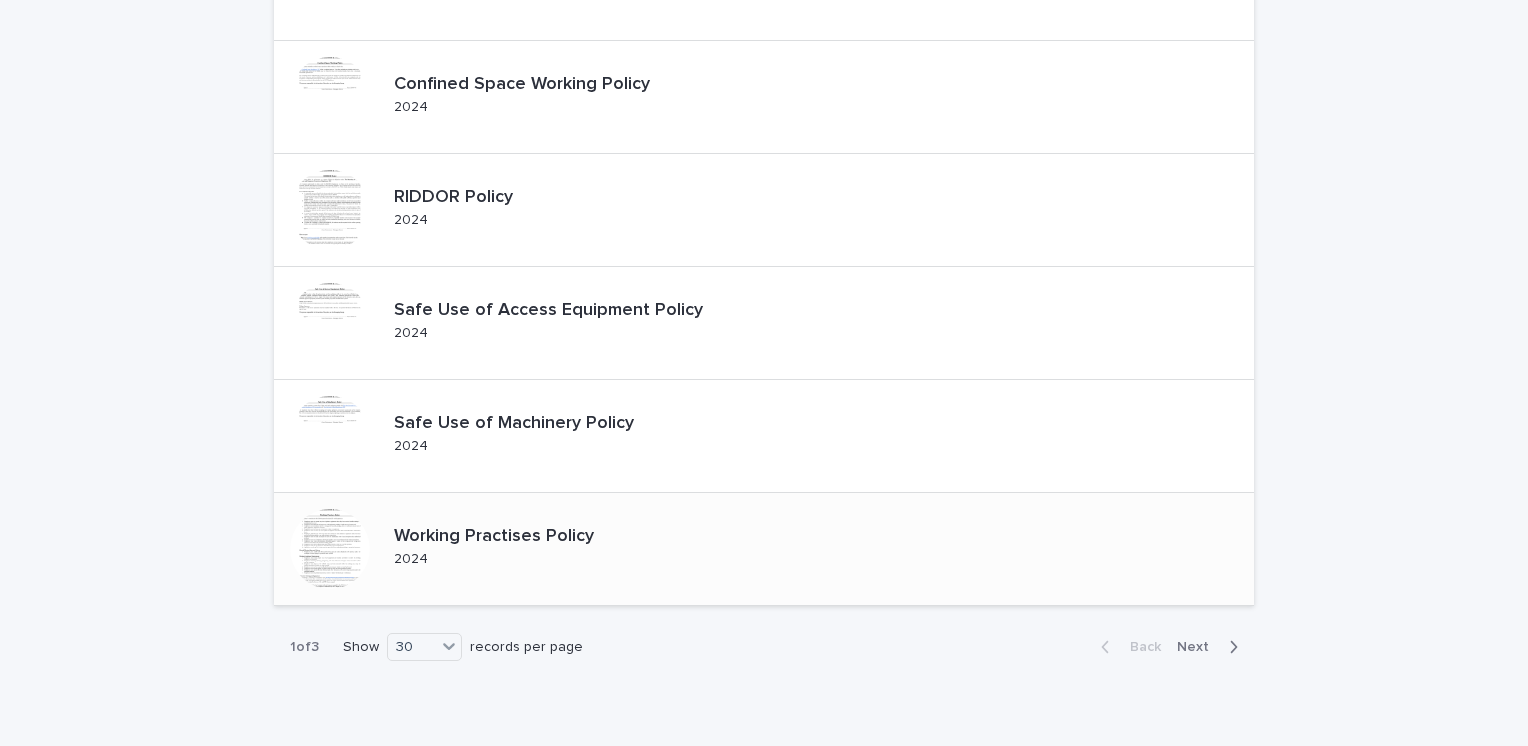 click on "Working Practises Policy" at bounding box center [511, 537] 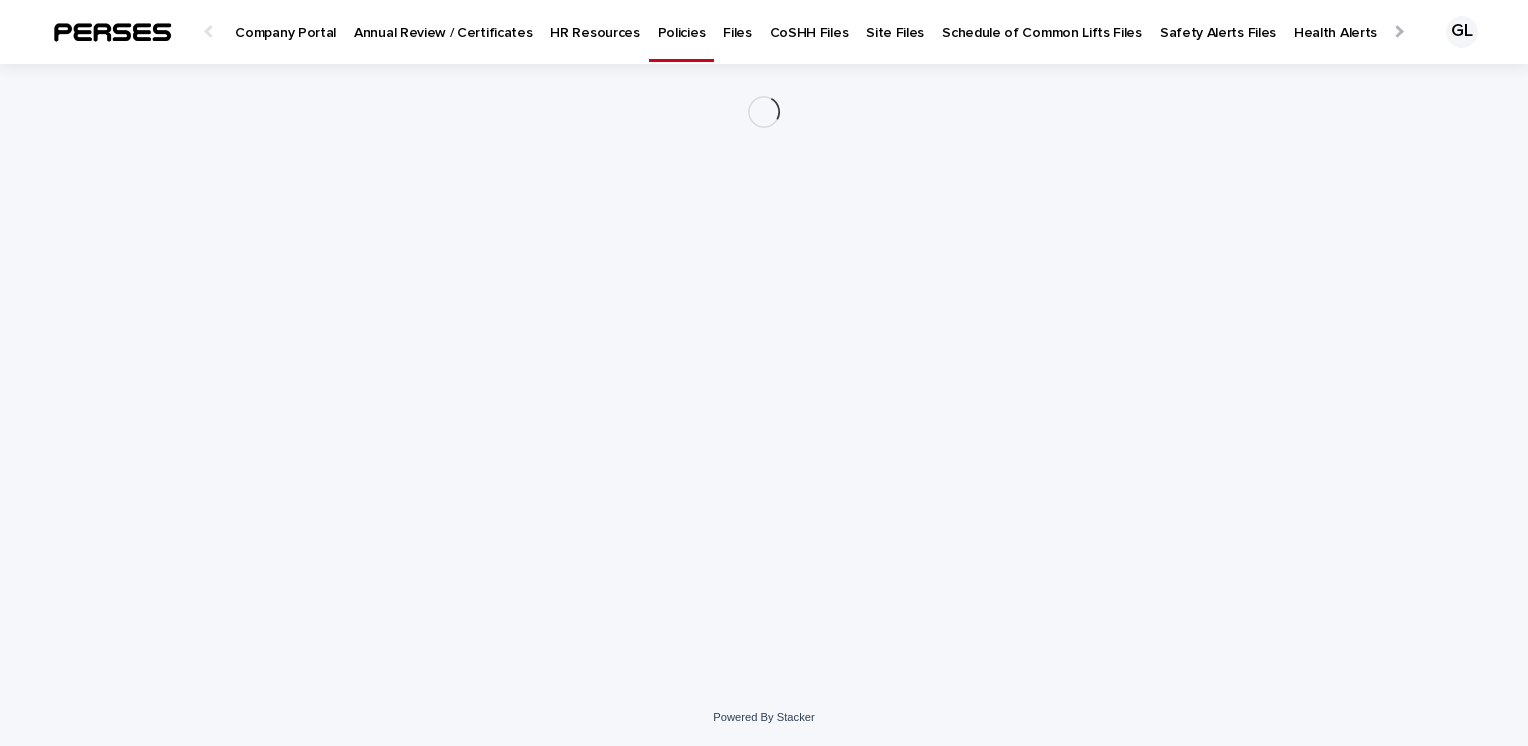 scroll, scrollTop: 0, scrollLeft: 0, axis: both 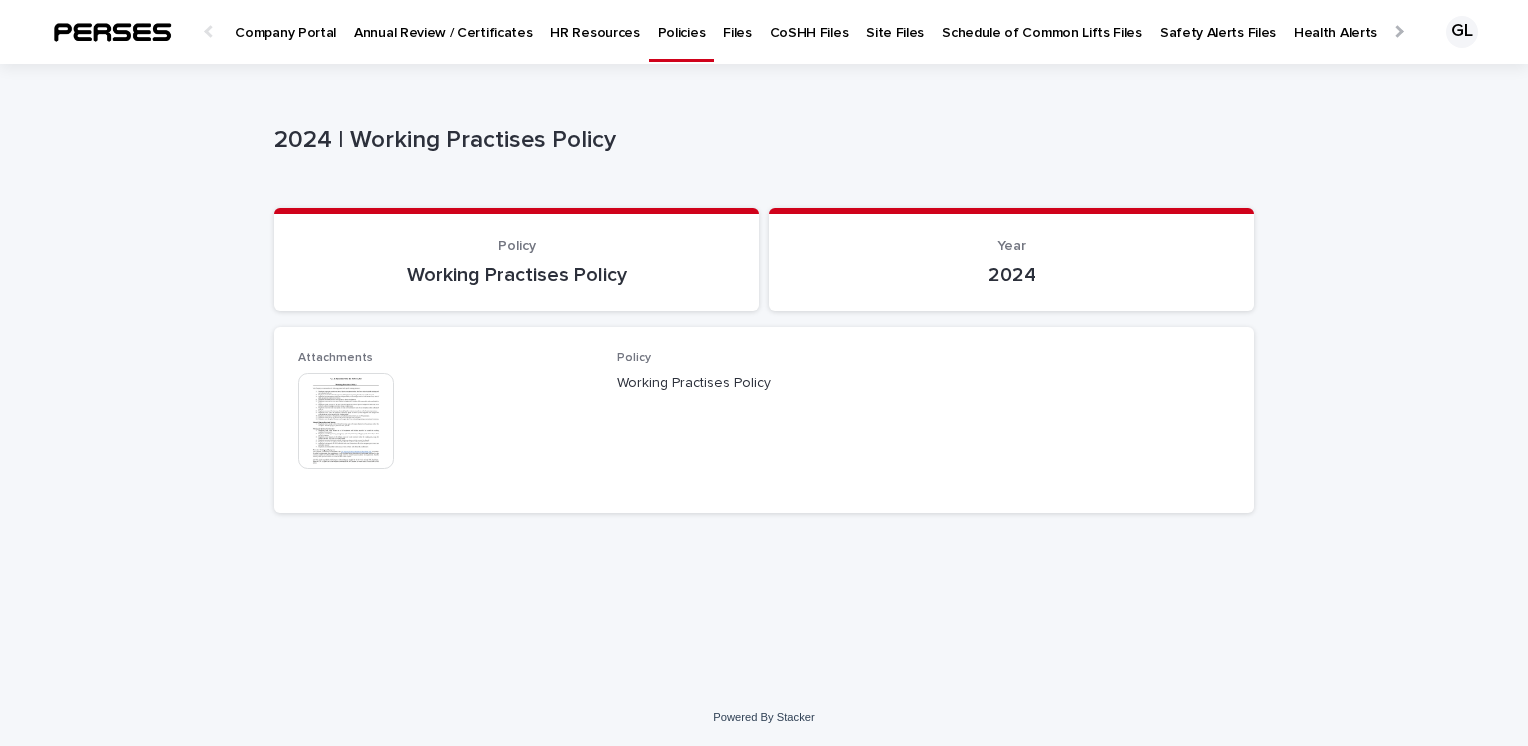 click at bounding box center [346, 421] 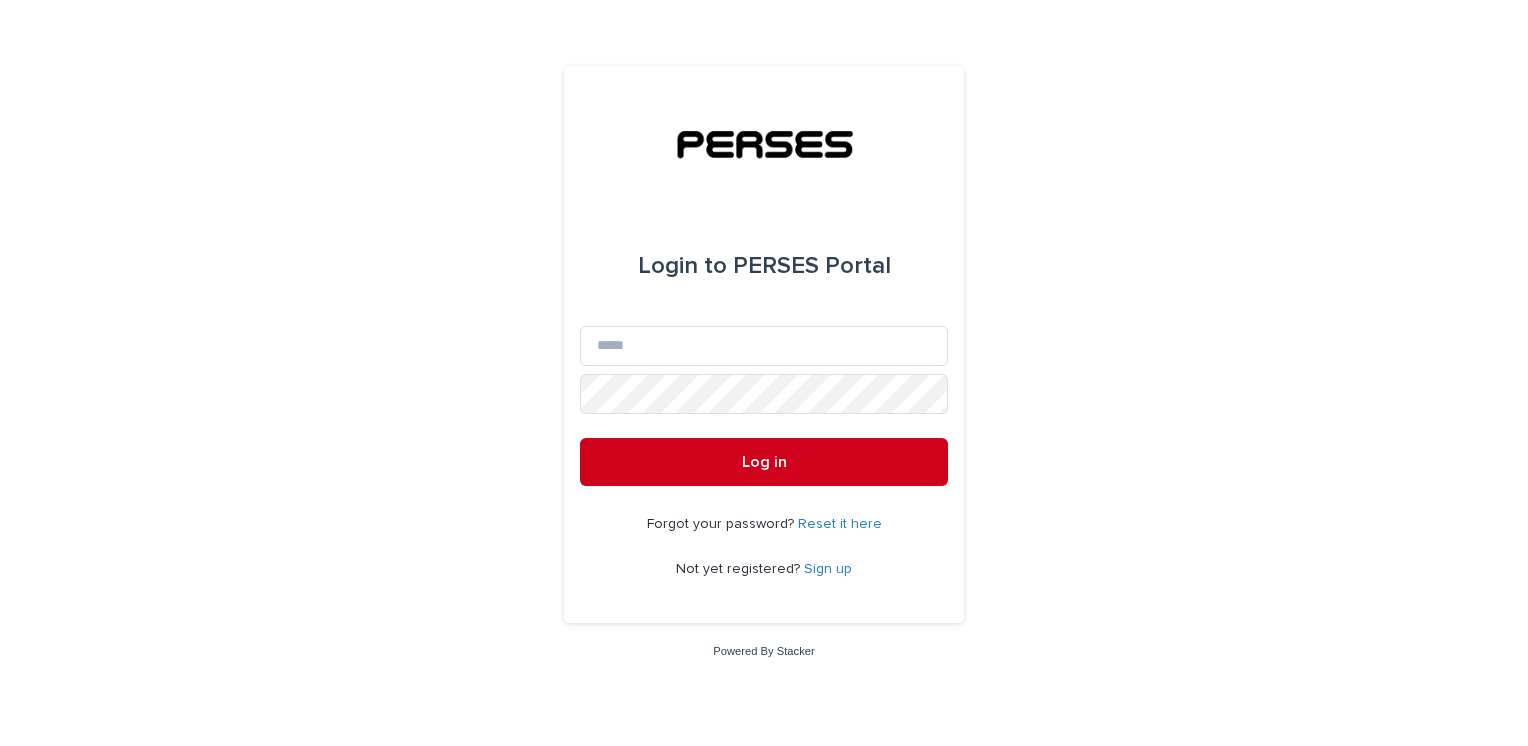 scroll, scrollTop: 0, scrollLeft: 0, axis: both 